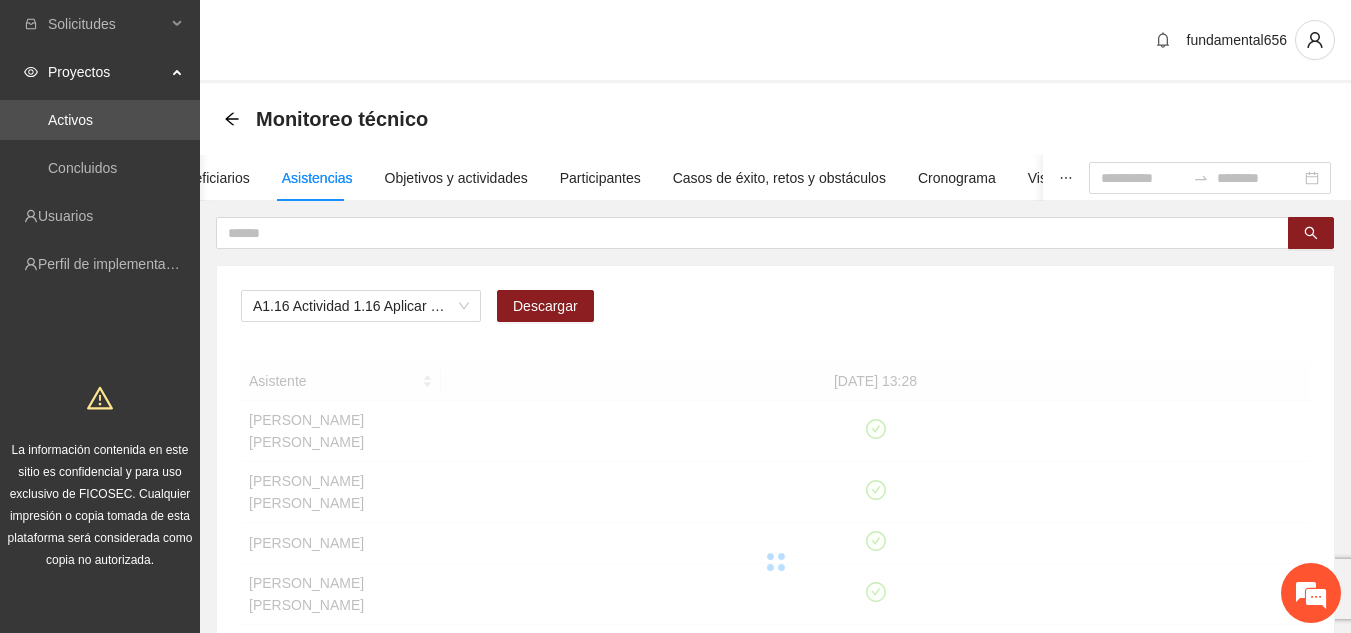 scroll, scrollTop: 416, scrollLeft: 0, axis: vertical 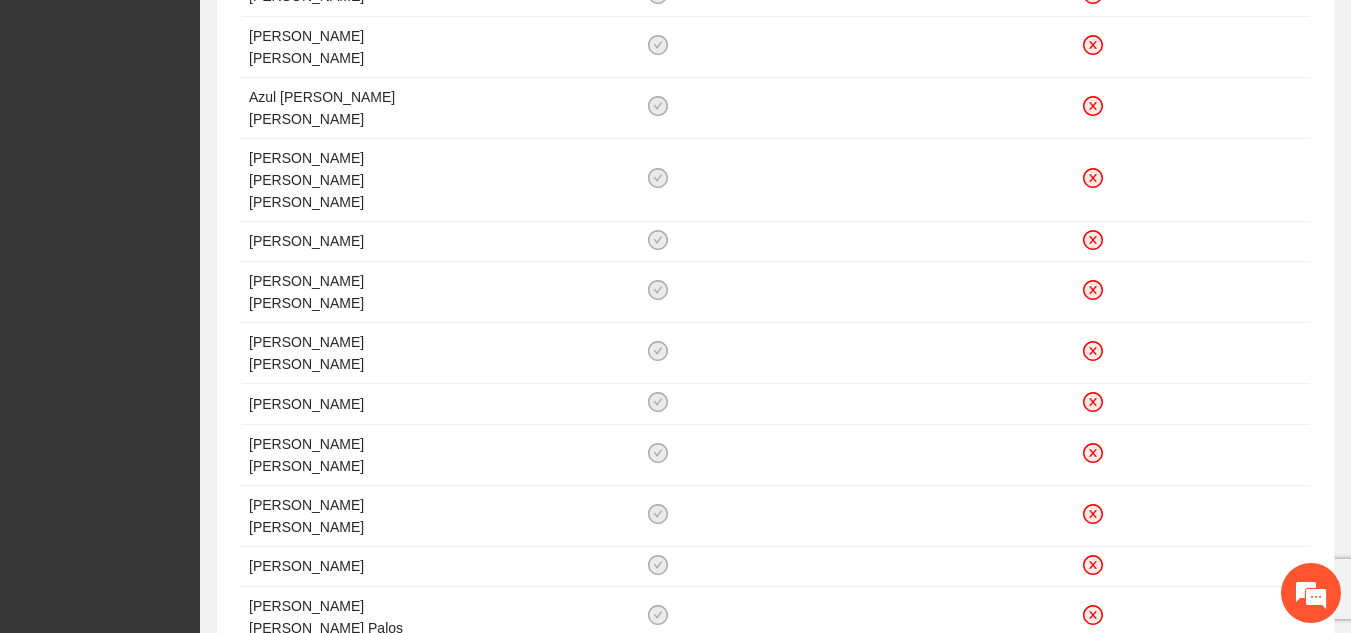 click on "2" at bounding box center [1043, 676] 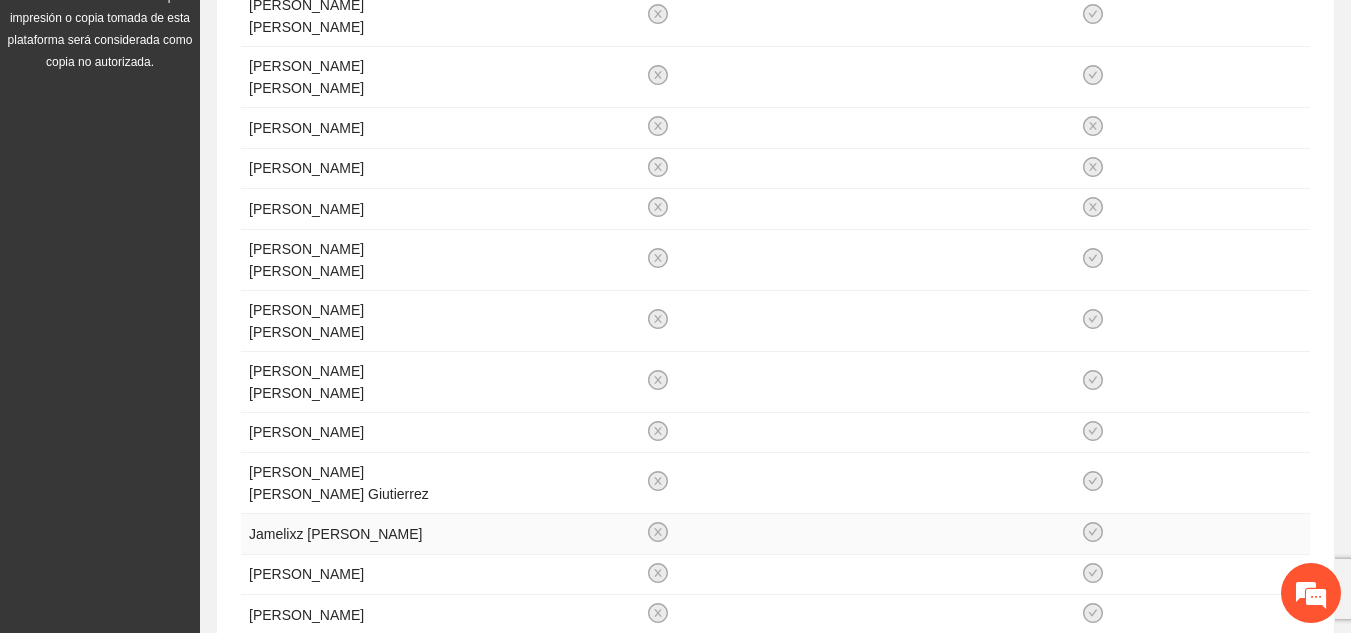 scroll, scrollTop: 964, scrollLeft: 0, axis: vertical 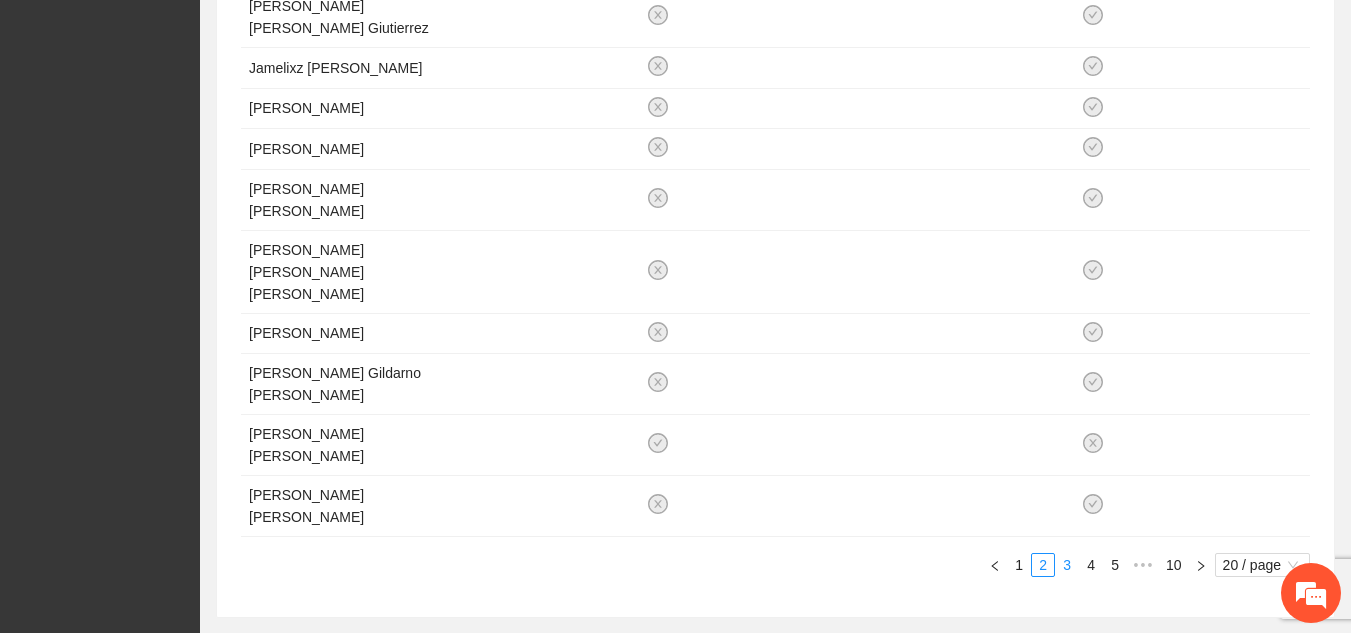 click on "3" at bounding box center [1067, 565] 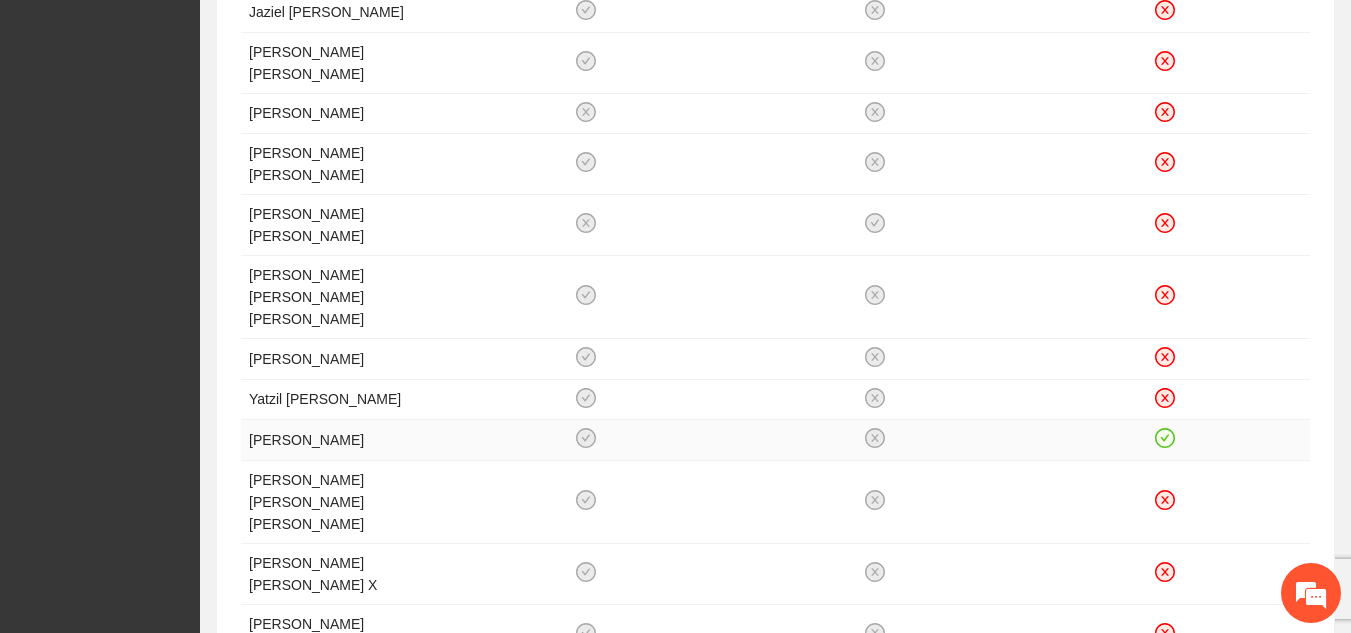 scroll, scrollTop: 840, scrollLeft: 0, axis: vertical 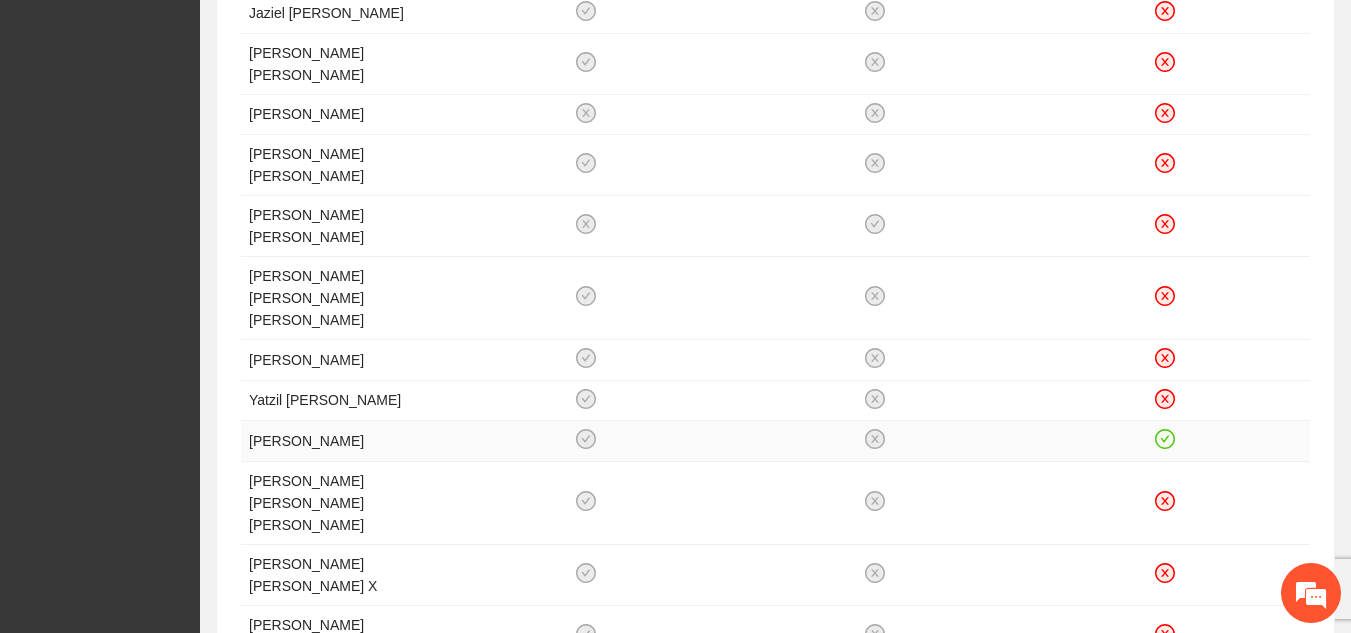 click 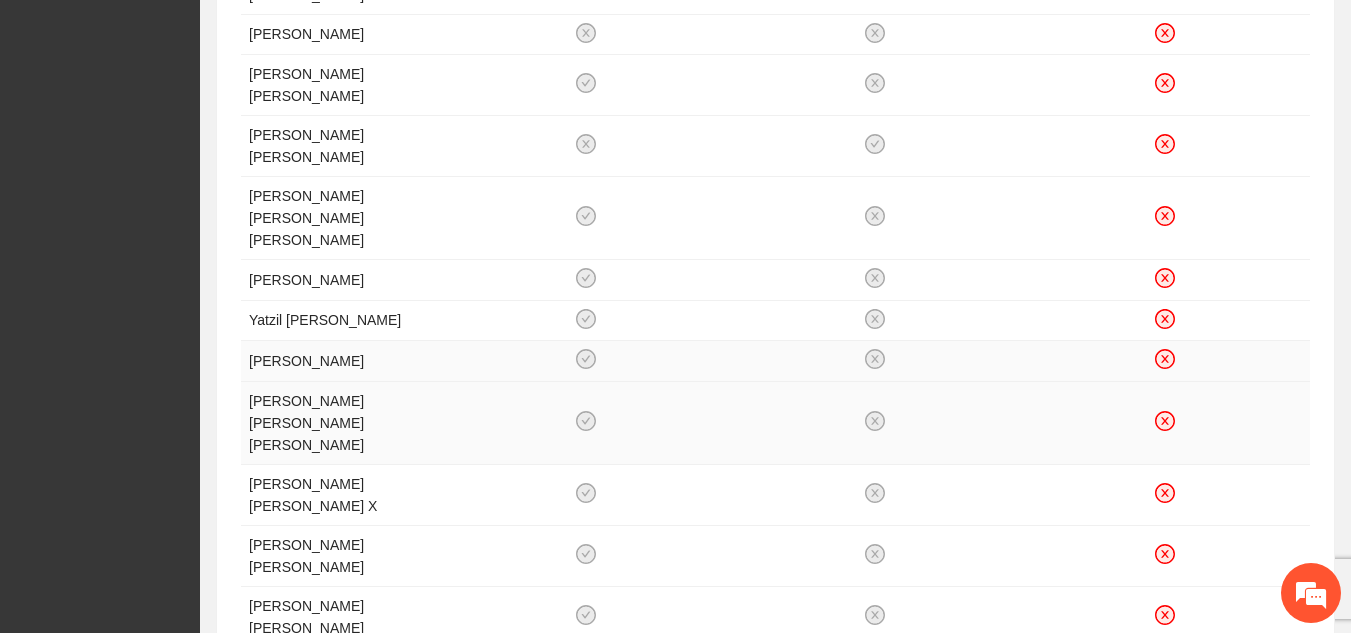 scroll, scrollTop: 921, scrollLeft: 0, axis: vertical 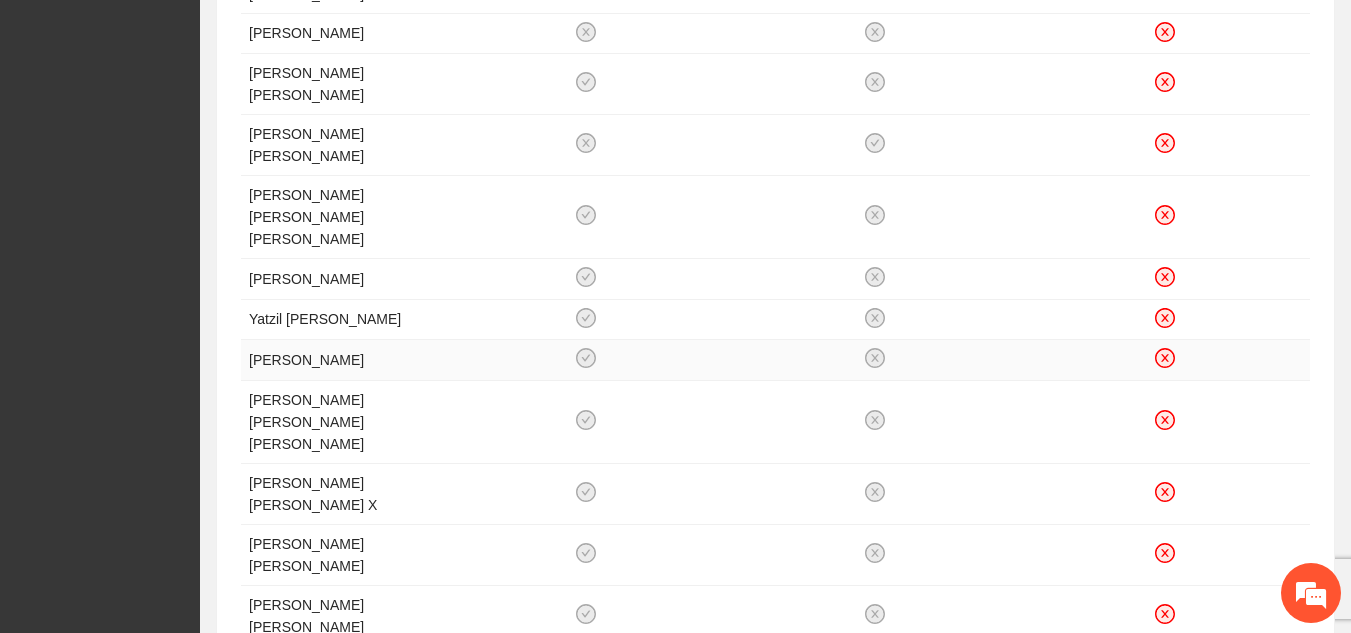click at bounding box center [1165, 667] 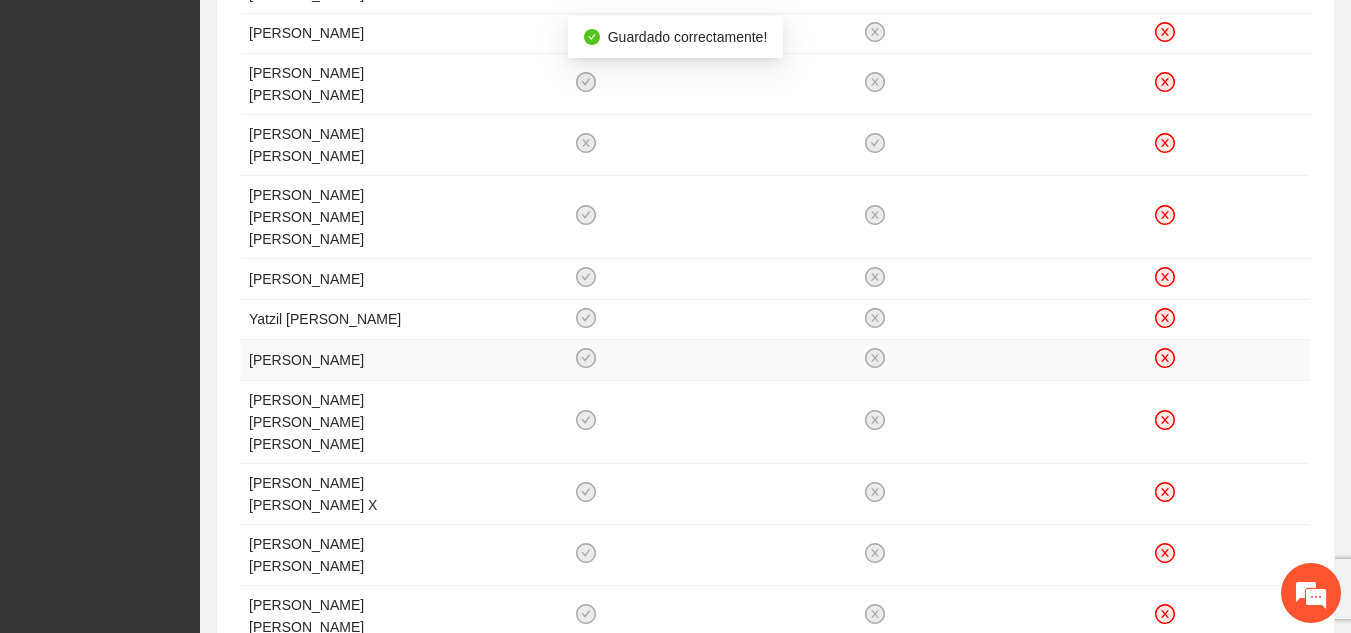 click on "4" at bounding box center (1091, 715) 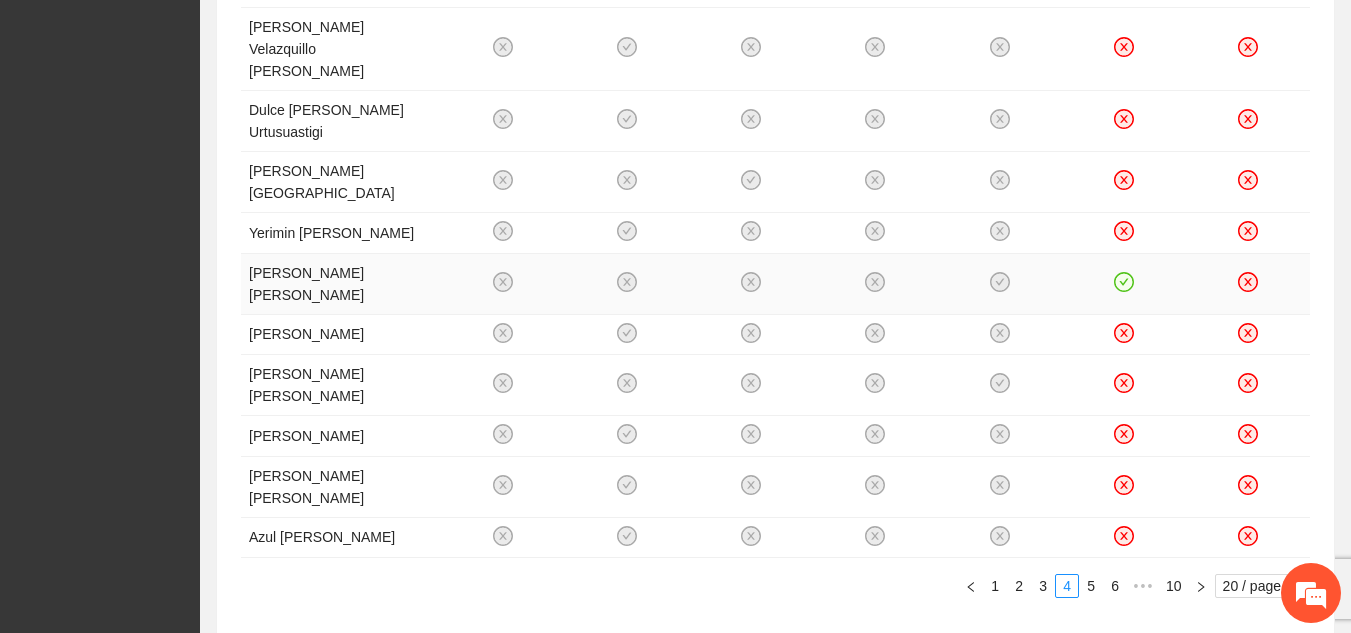 click 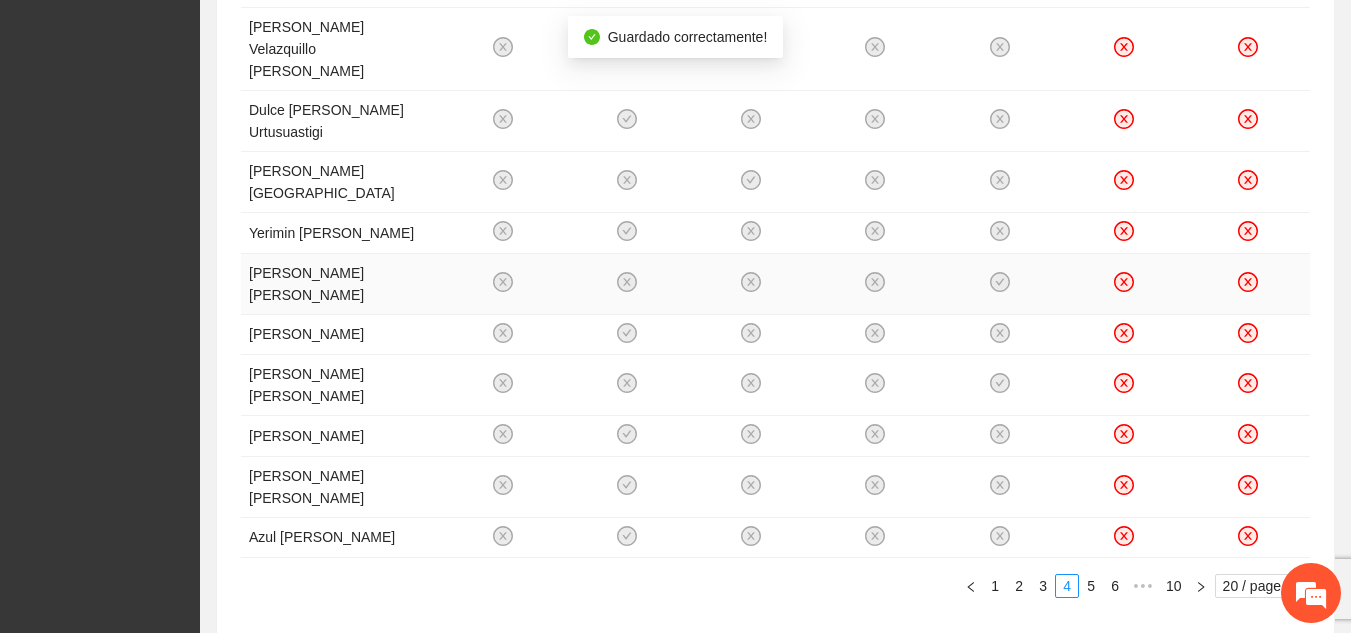 scroll, scrollTop: 1047, scrollLeft: 0, axis: vertical 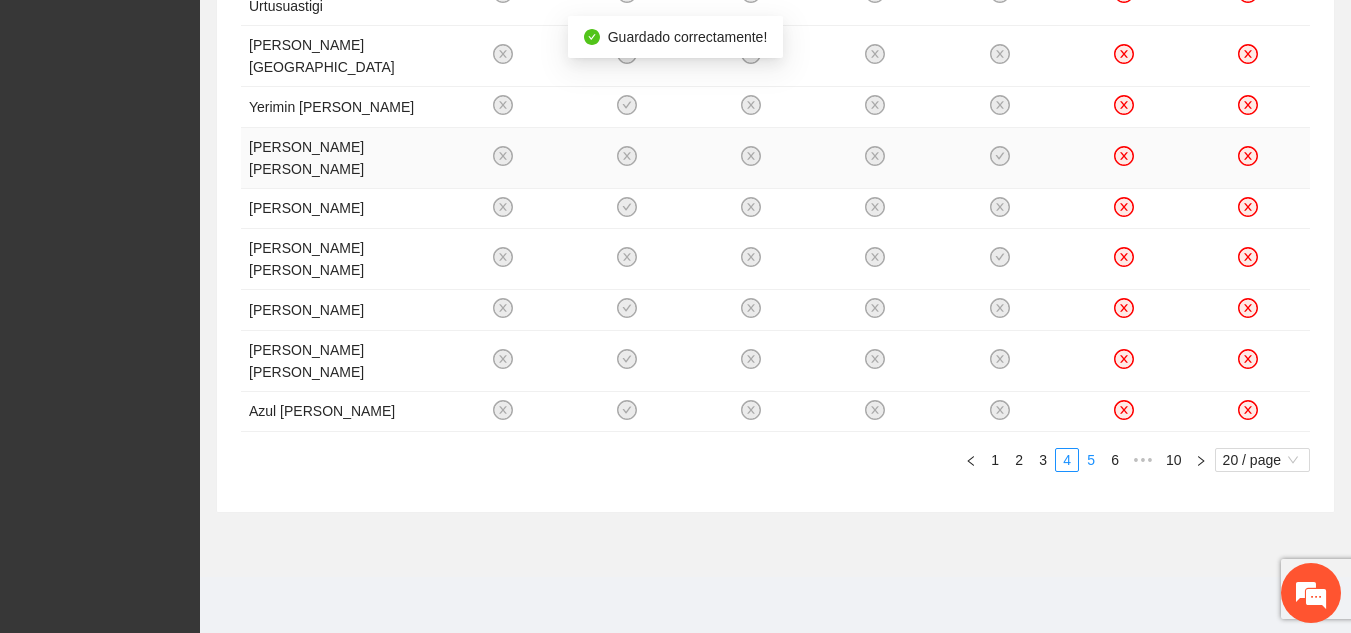 click on "5" at bounding box center (1091, 460) 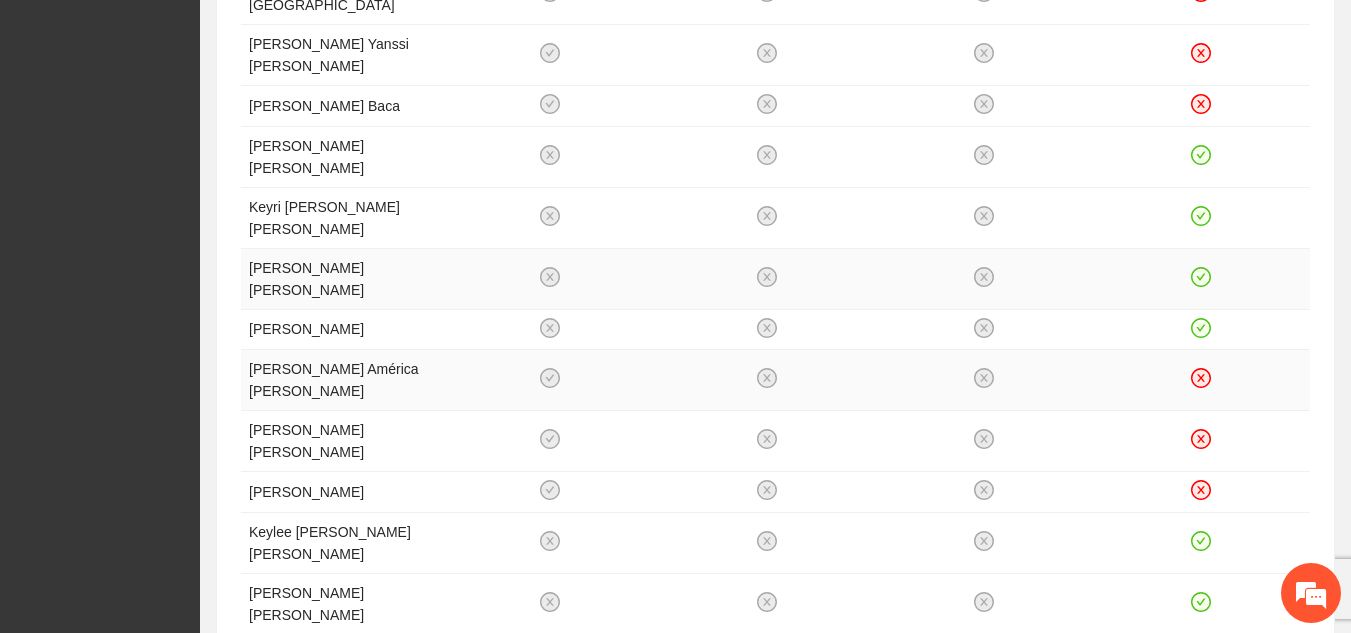 scroll, scrollTop: 885, scrollLeft: 0, axis: vertical 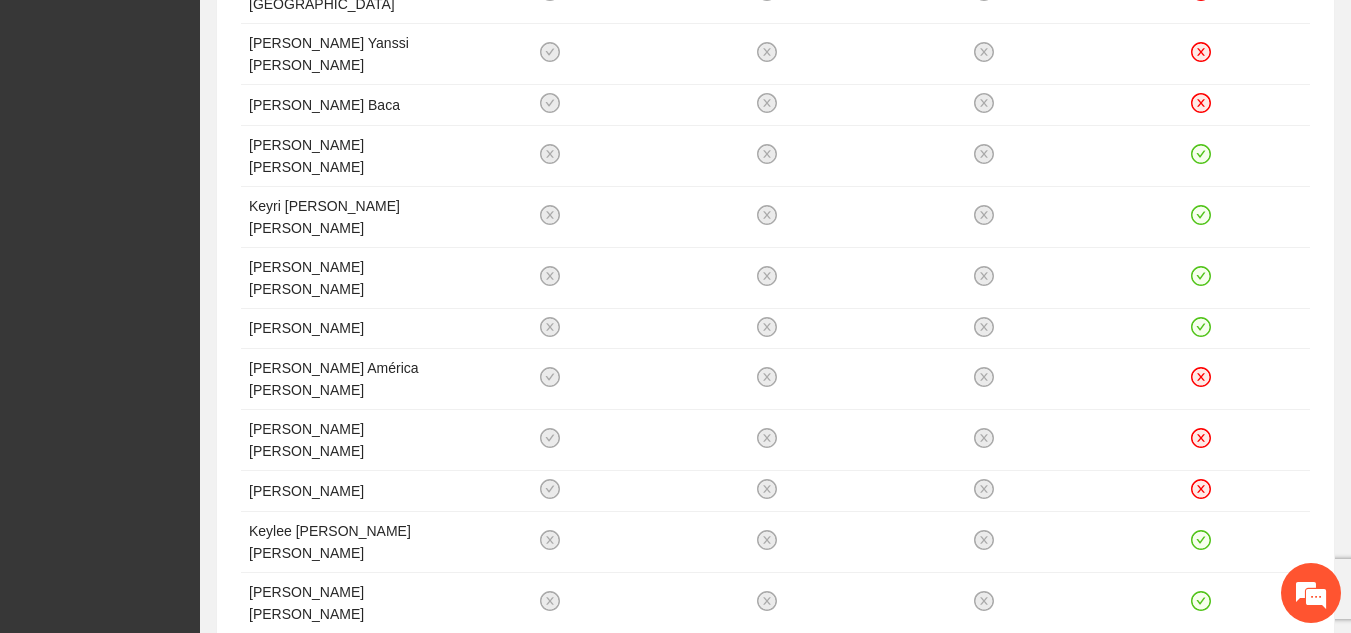click on "6" at bounding box center (1091, 662) 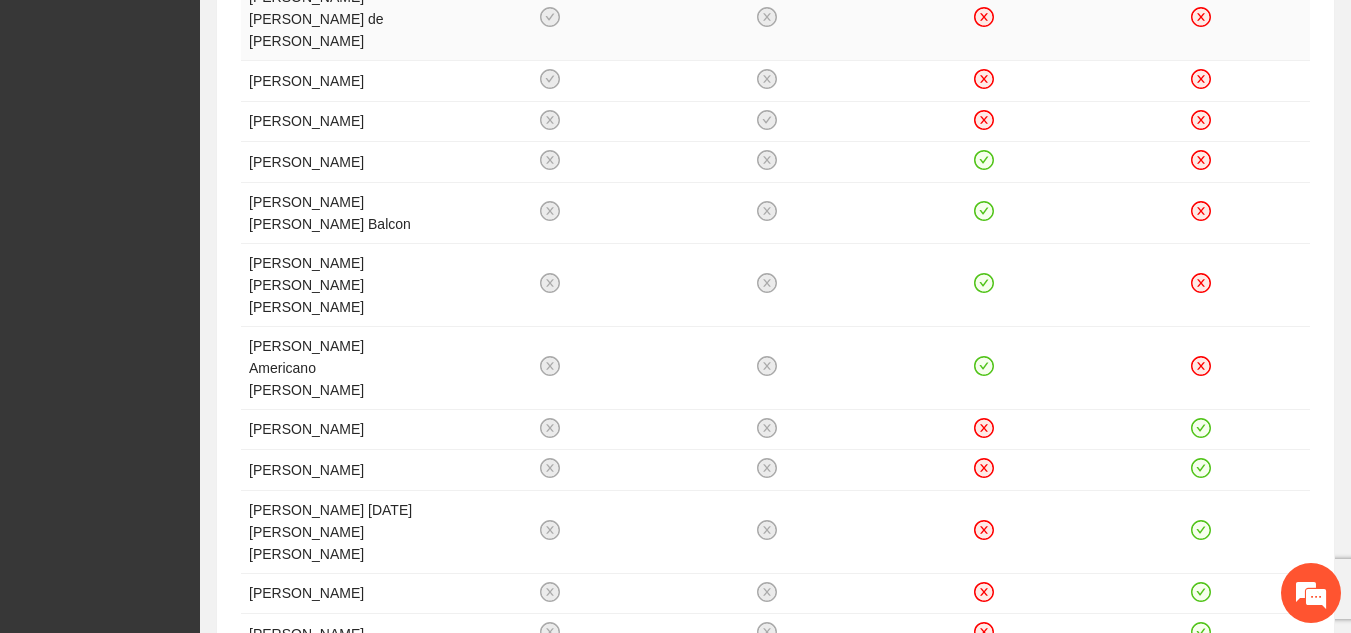 scroll, scrollTop: 923, scrollLeft: 0, axis: vertical 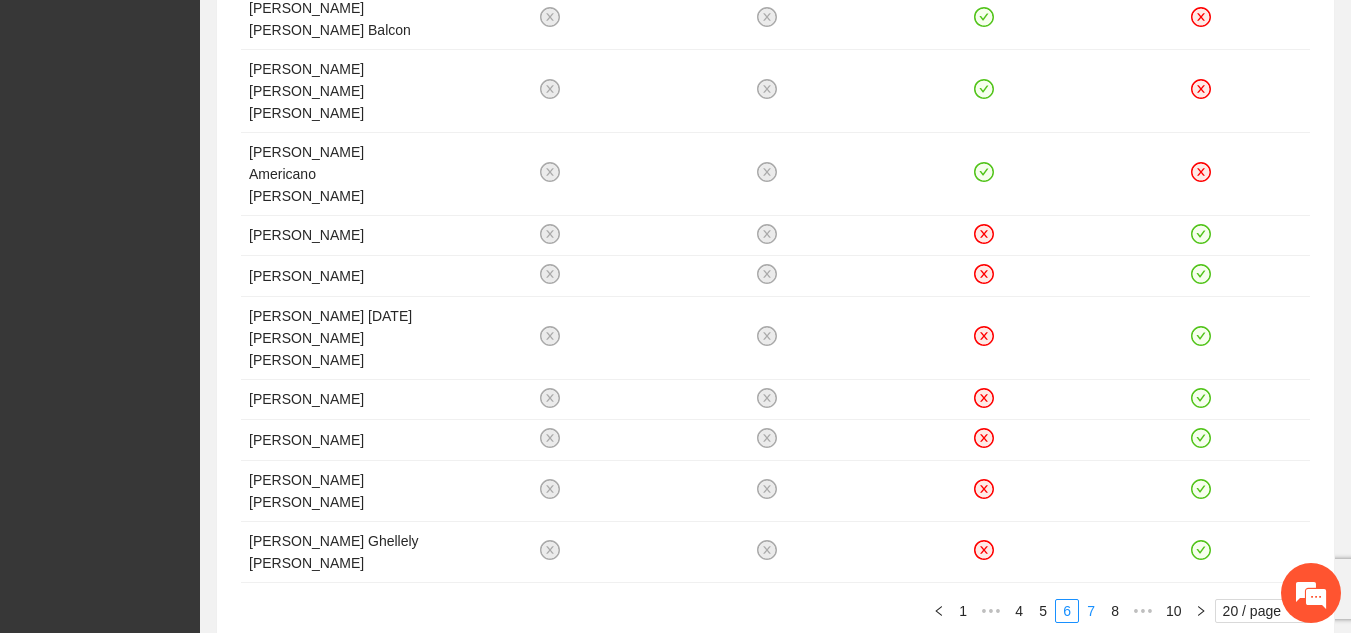 click on "7" at bounding box center [1091, 611] 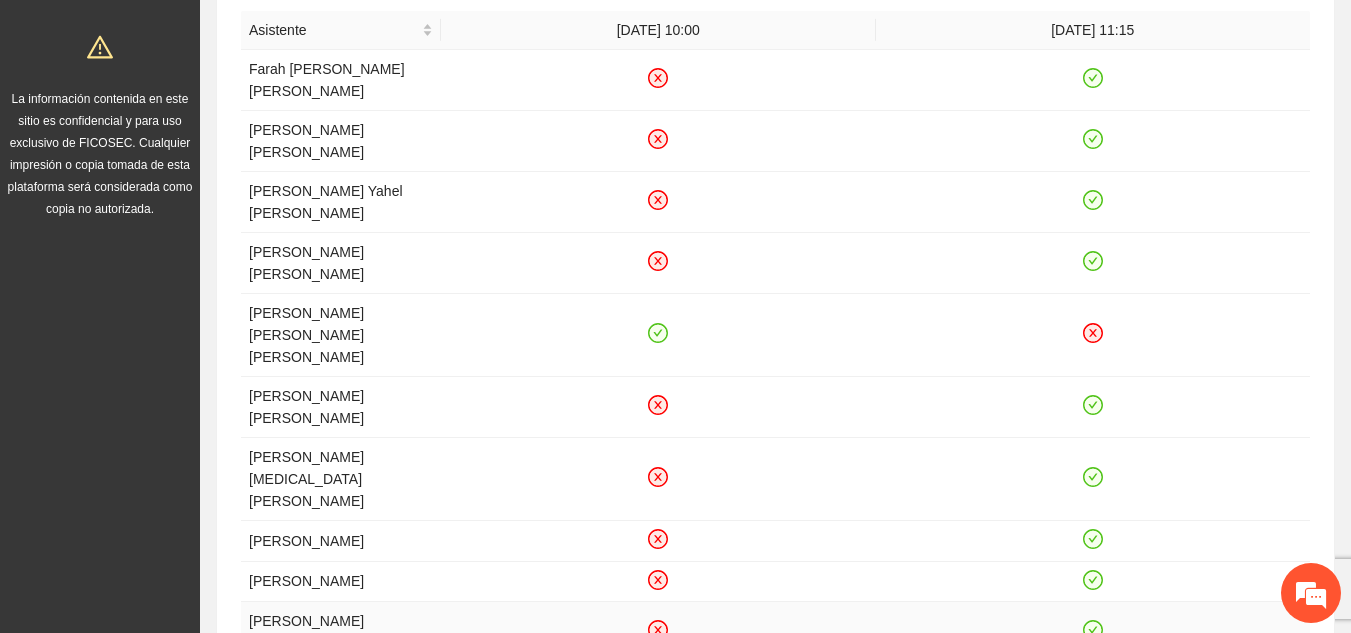 scroll, scrollTop: 943, scrollLeft: 0, axis: vertical 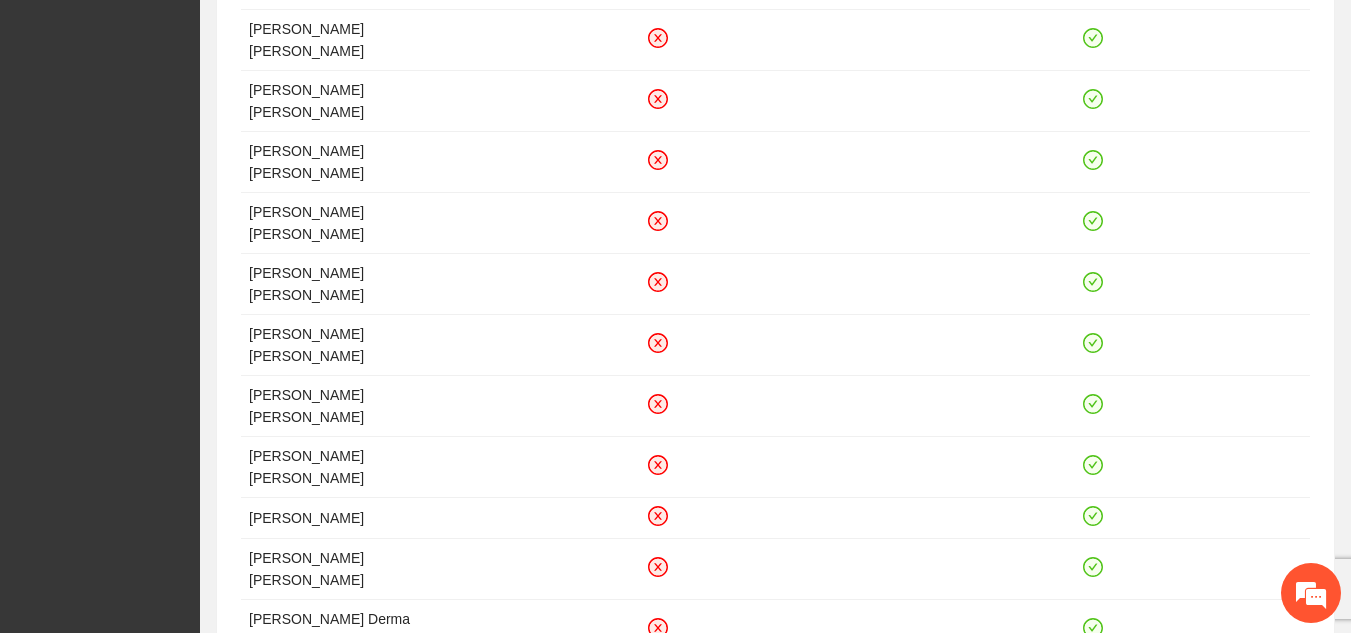 click on "8" at bounding box center [1123, 689] 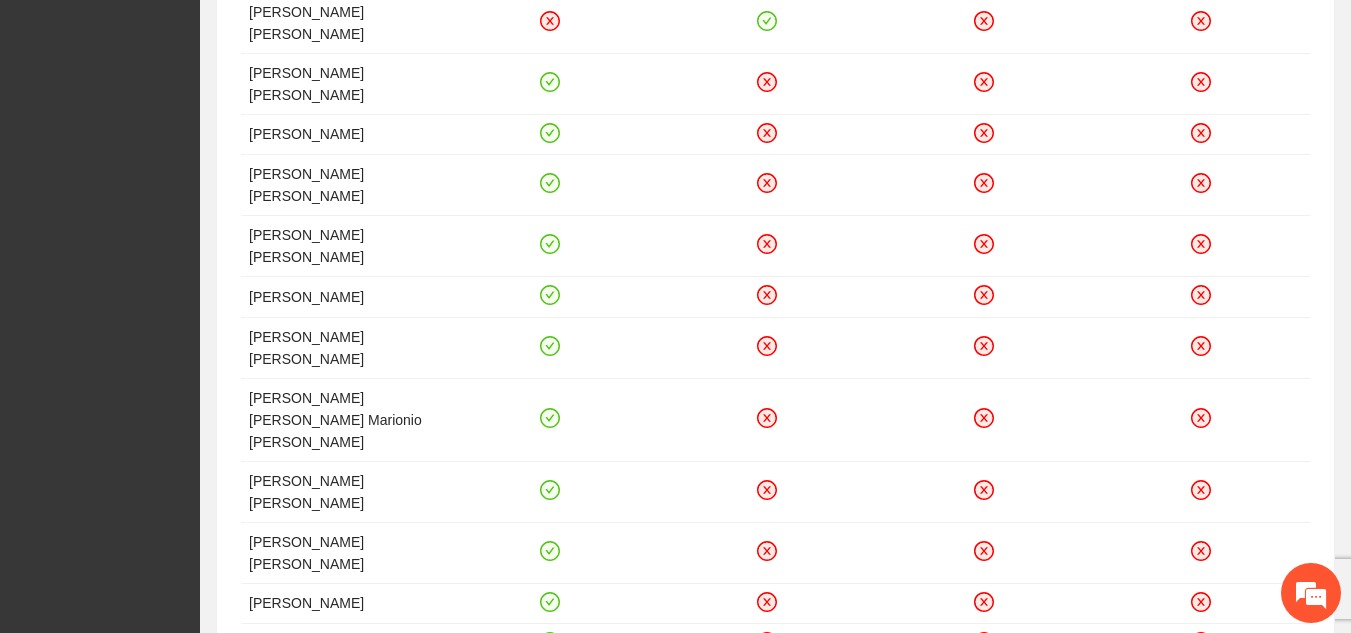 scroll, scrollTop: 984, scrollLeft: 0, axis: vertical 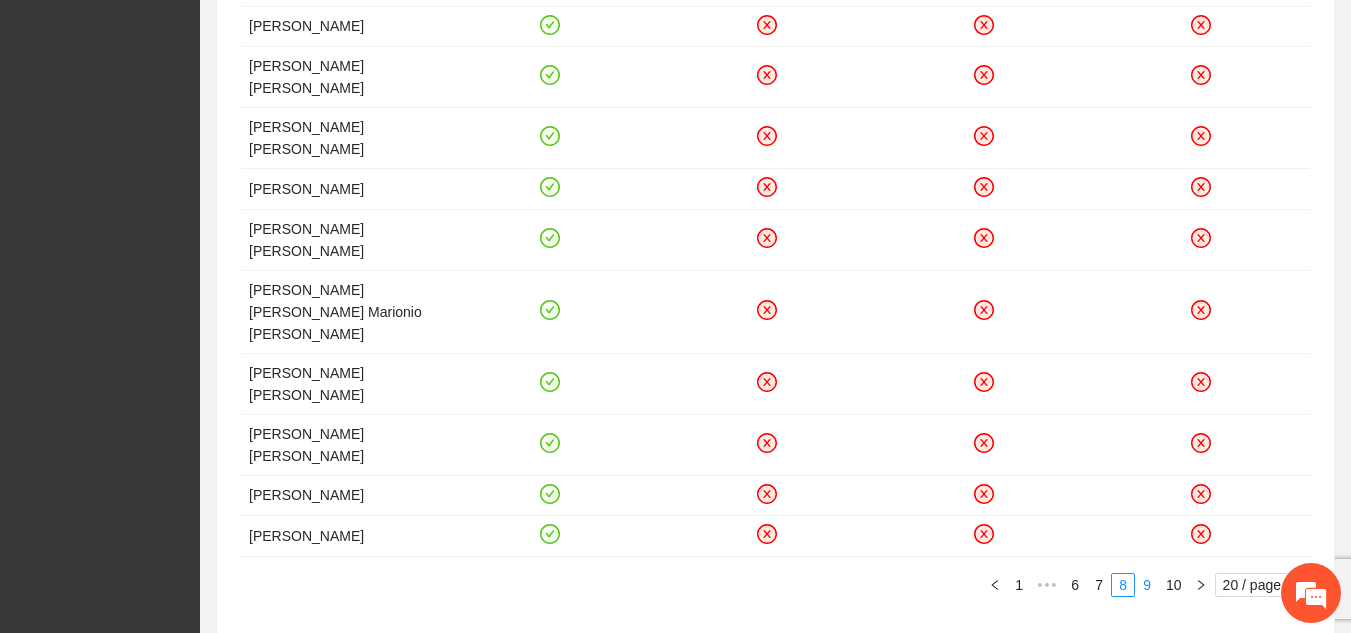 click on "9" at bounding box center (1147, 585) 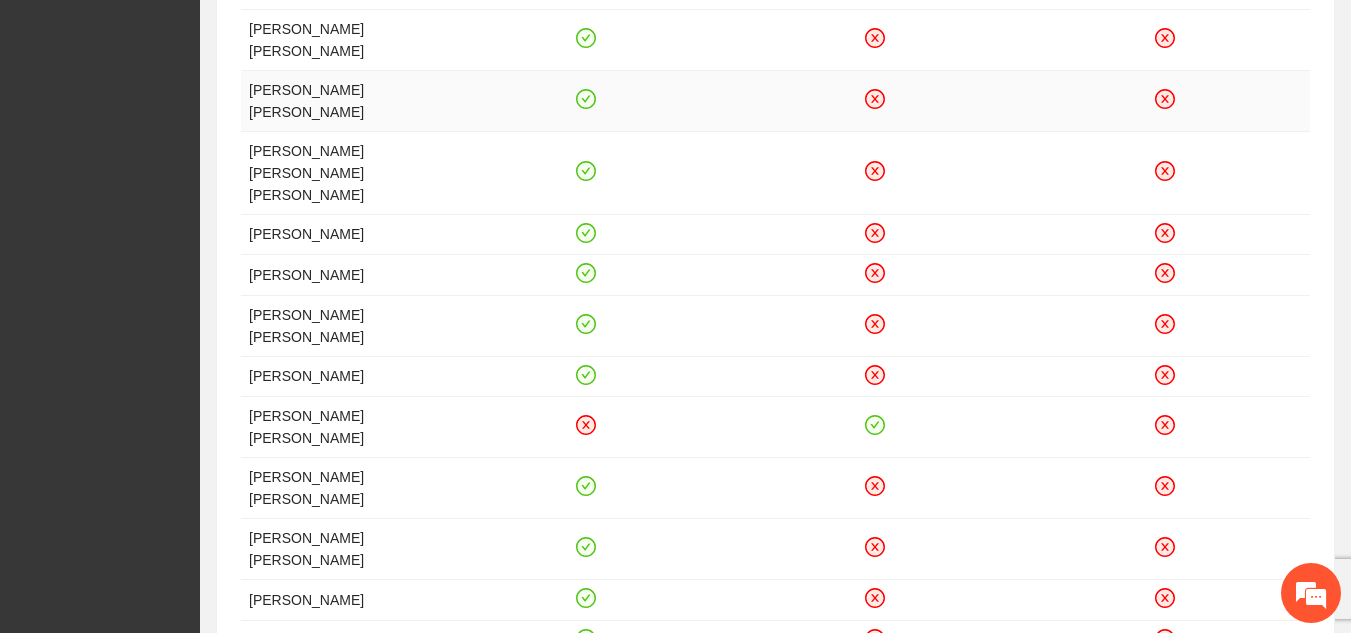 scroll, scrollTop: 923, scrollLeft: 0, axis: vertical 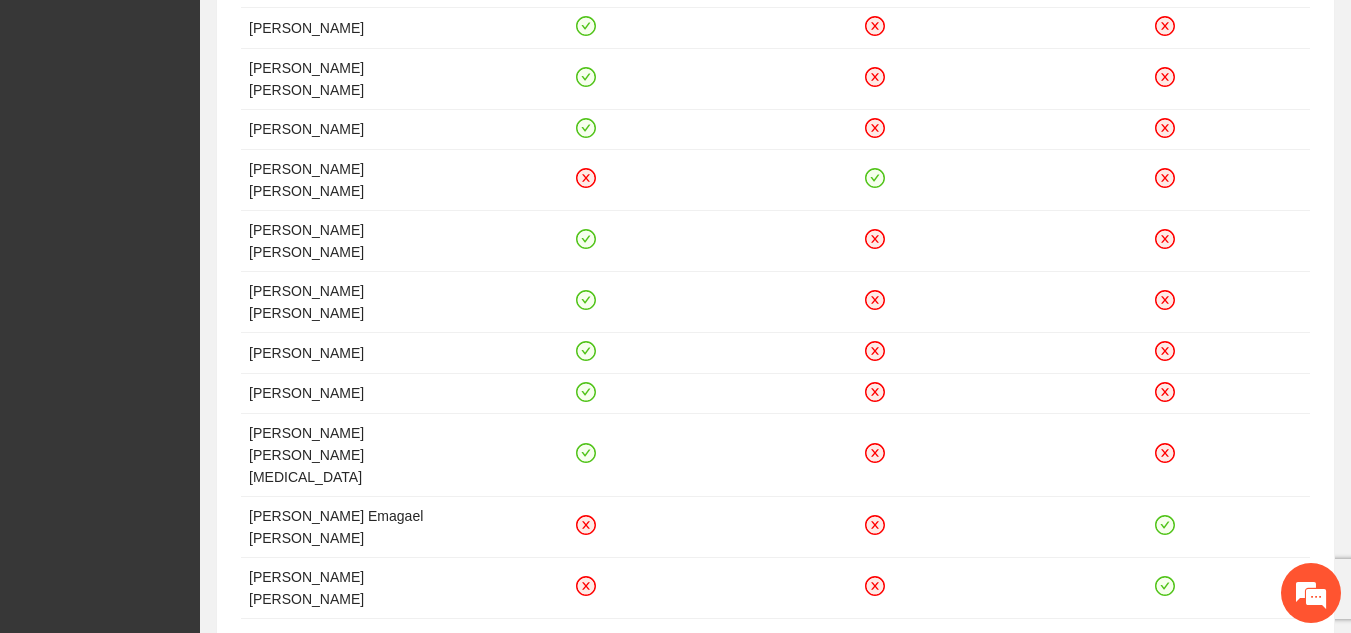 click on "10" at bounding box center (1174, 647) 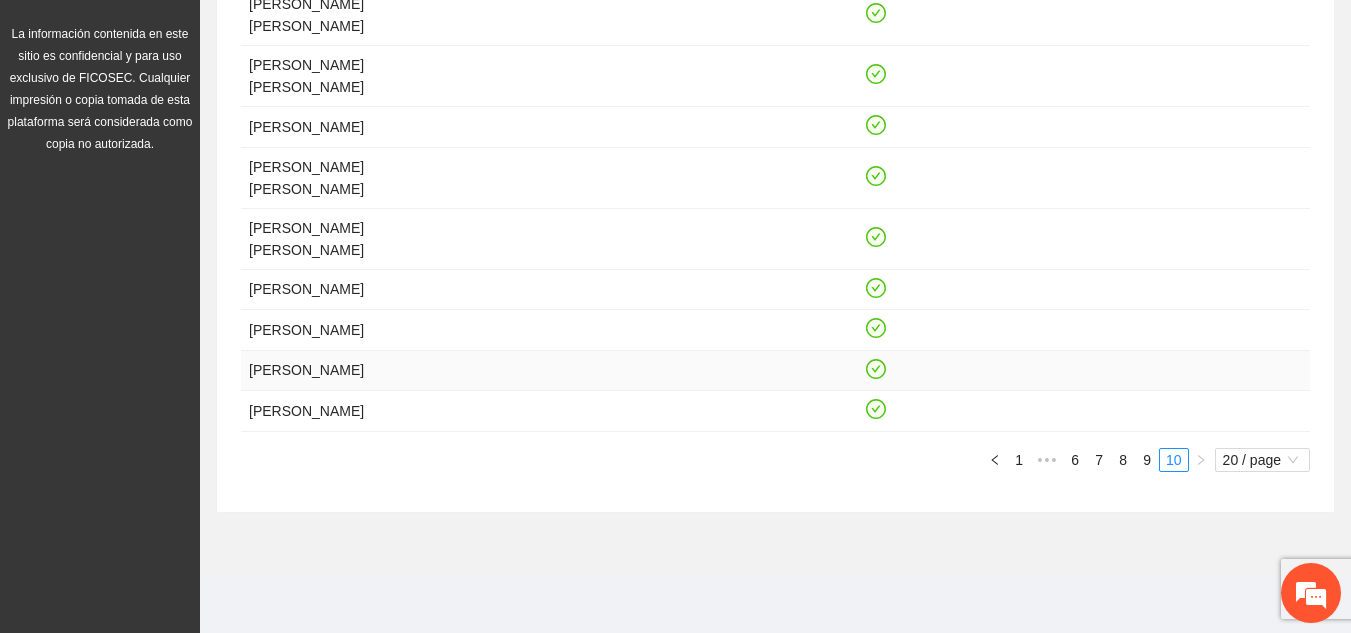 scroll, scrollTop: 0, scrollLeft: 0, axis: both 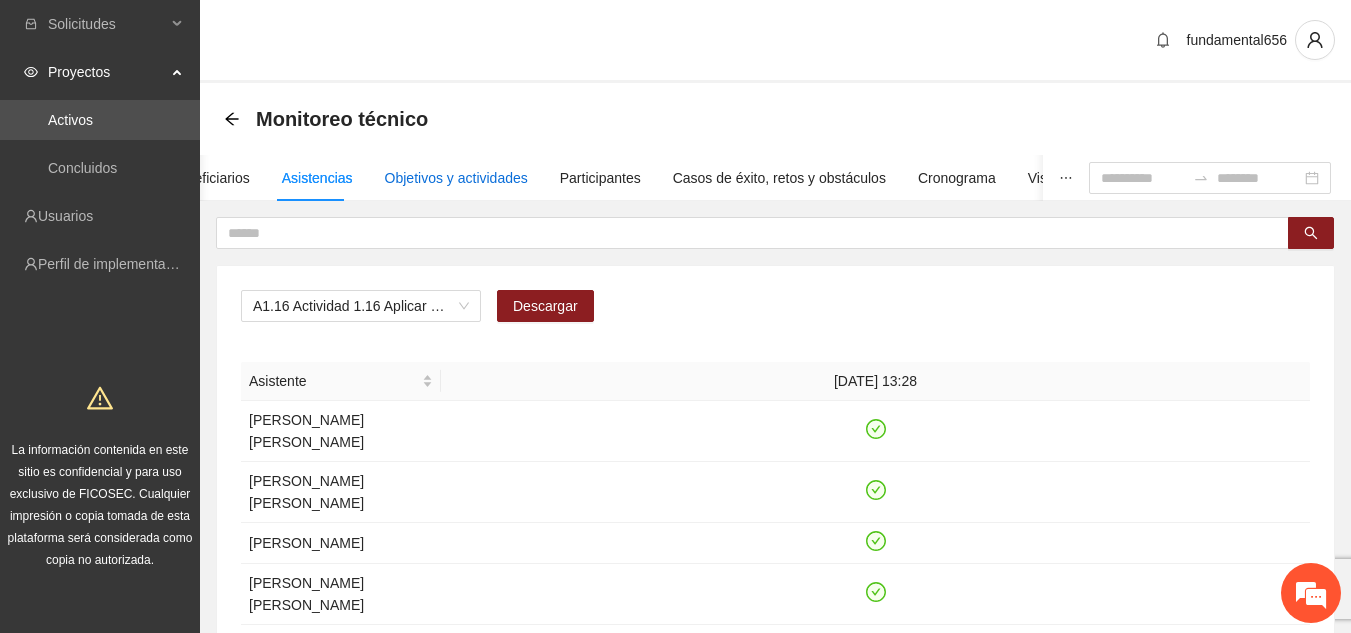 click on "Objetivos y actividades" at bounding box center [456, 178] 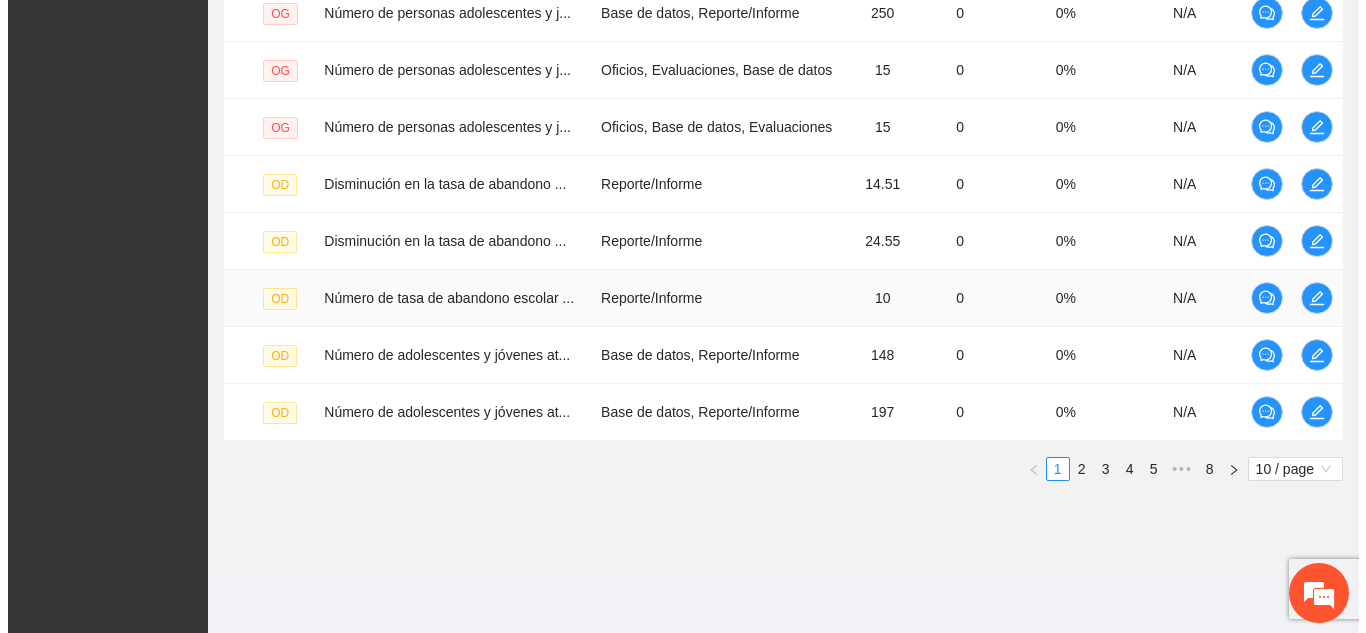 scroll, scrollTop: 676, scrollLeft: 0, axis: vertical 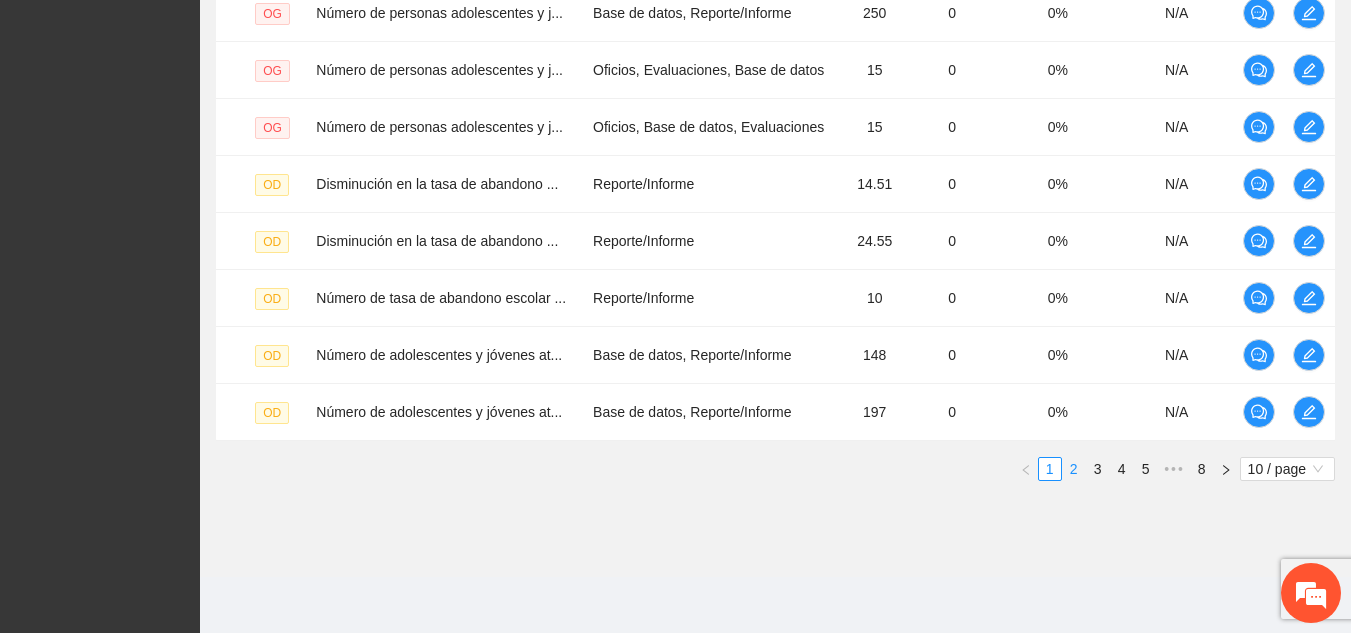 click on "2" at bounding box center [1074, 469] 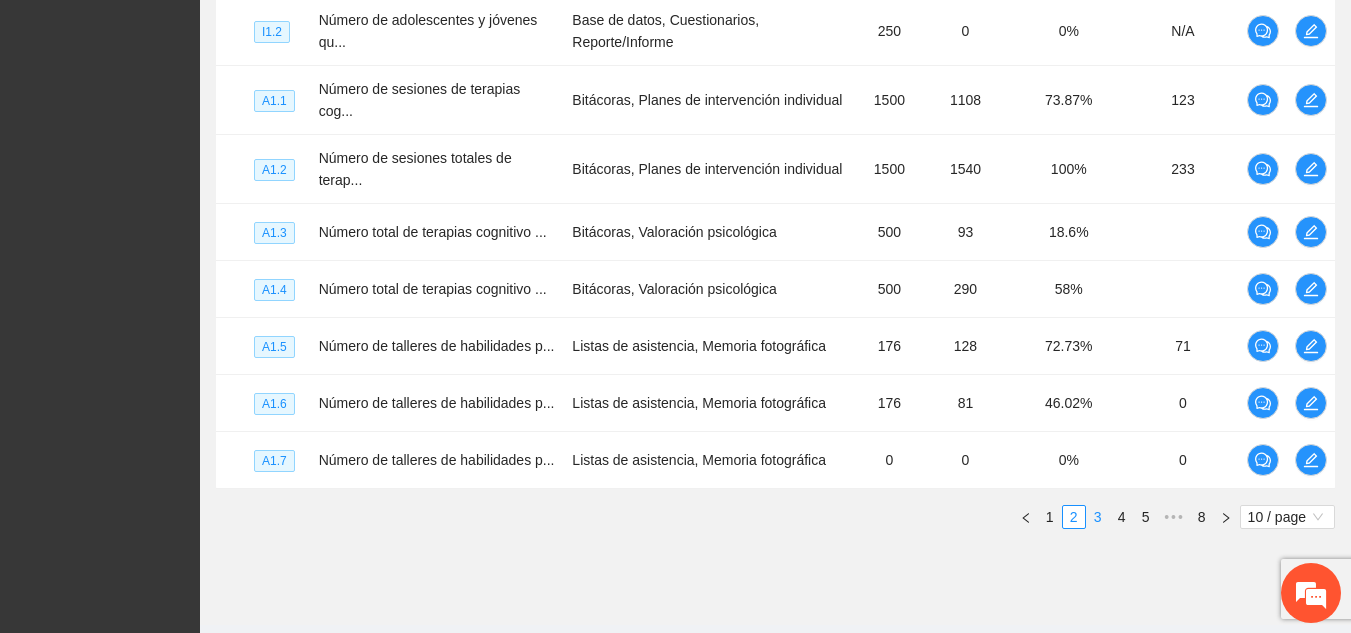 click on "3" at bounding box center (1098, 517) 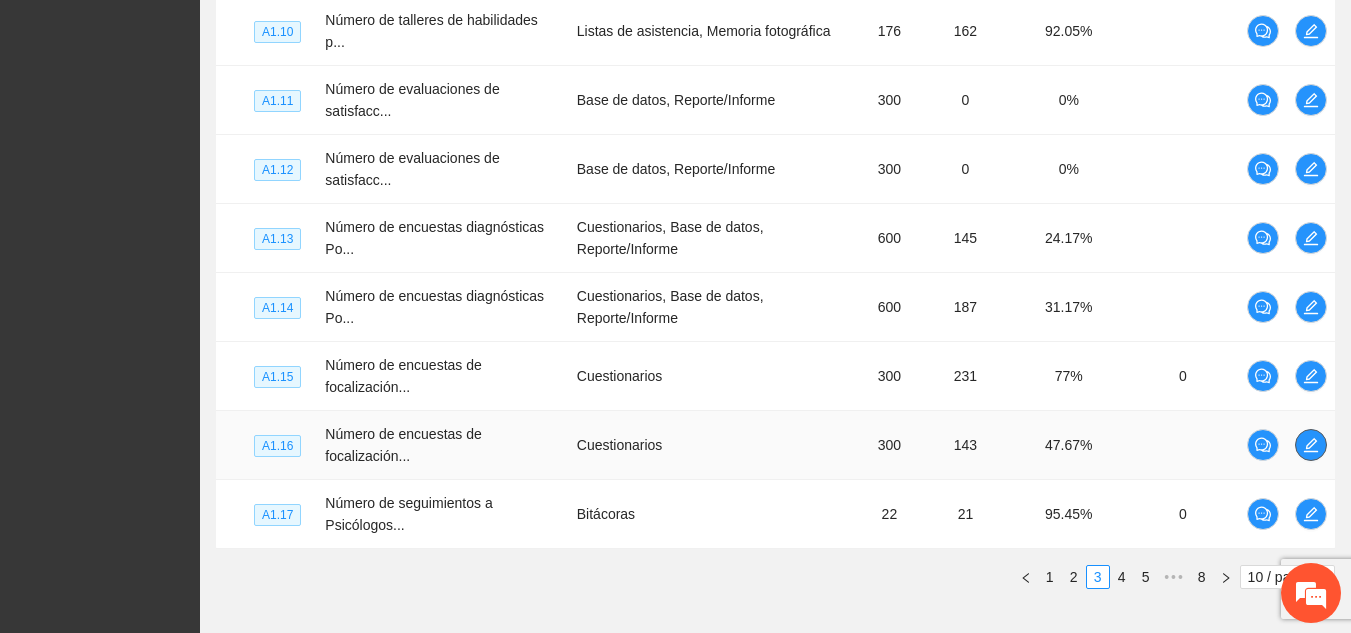 click 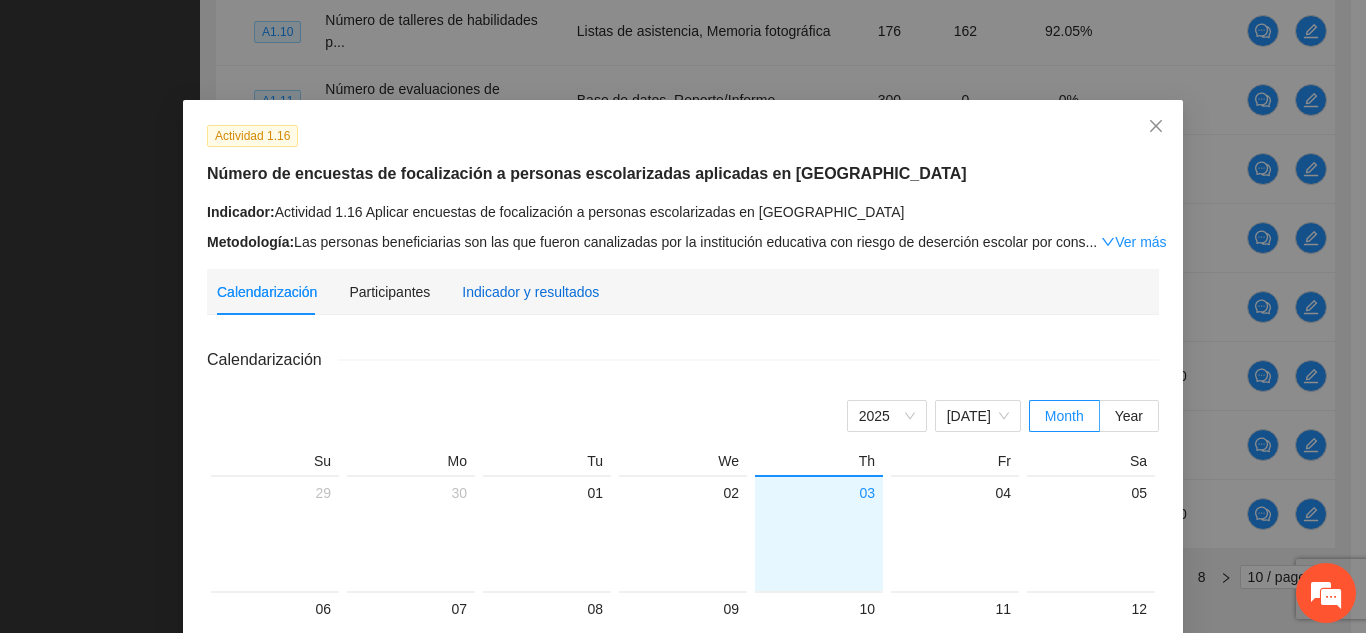 click on "Indicador y resultados" at bounding box center (530, 292) 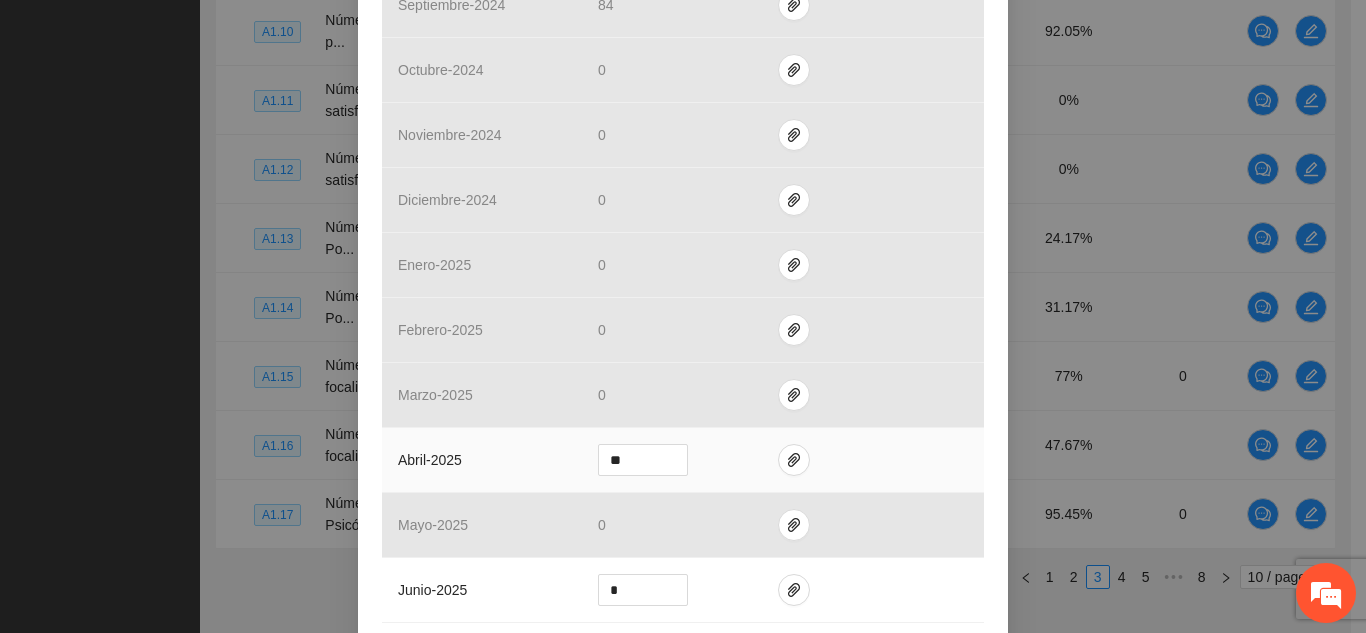 scroll, scrollTop: 843, scrollLeft: 0, axis: vertical 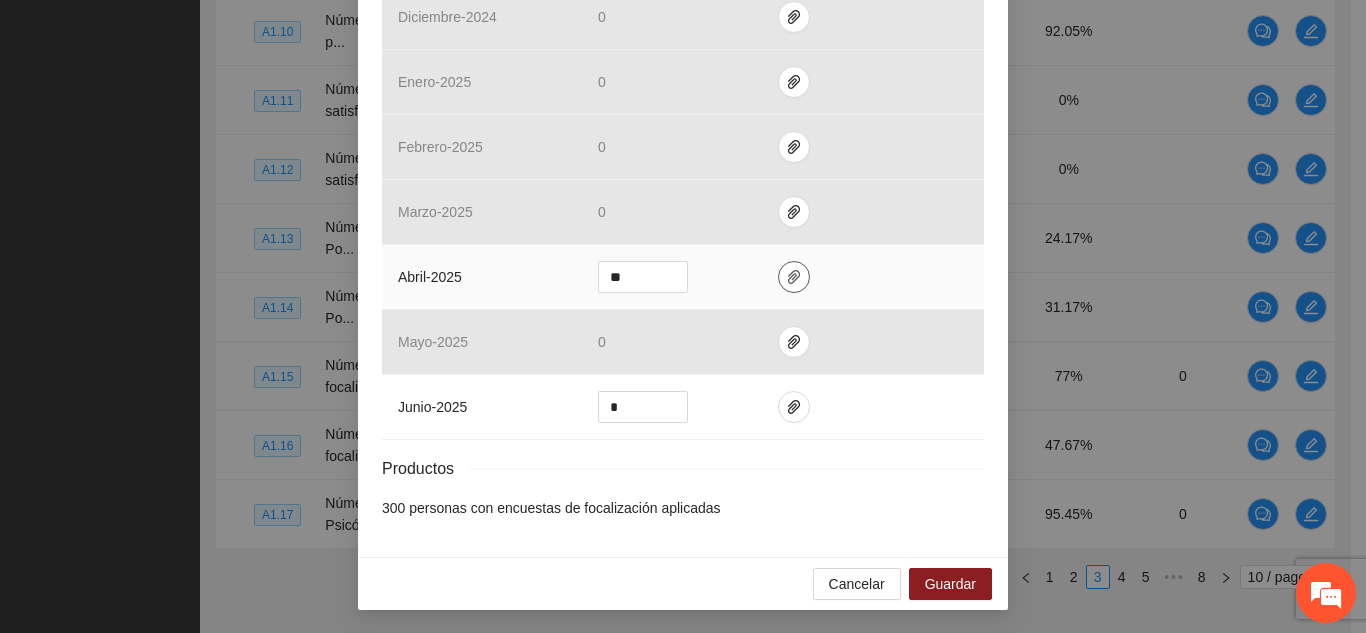click at bounding box center (794, 277) 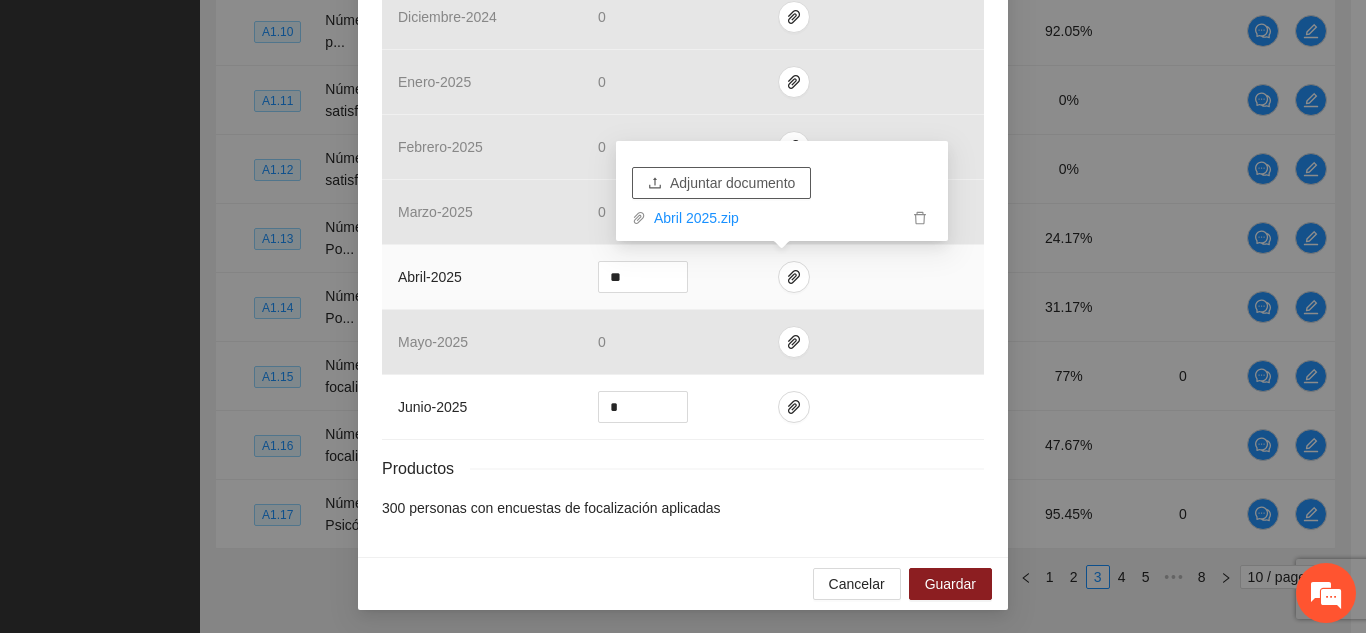 click on "Adjuntar documento" at bounding box center (732, 183) 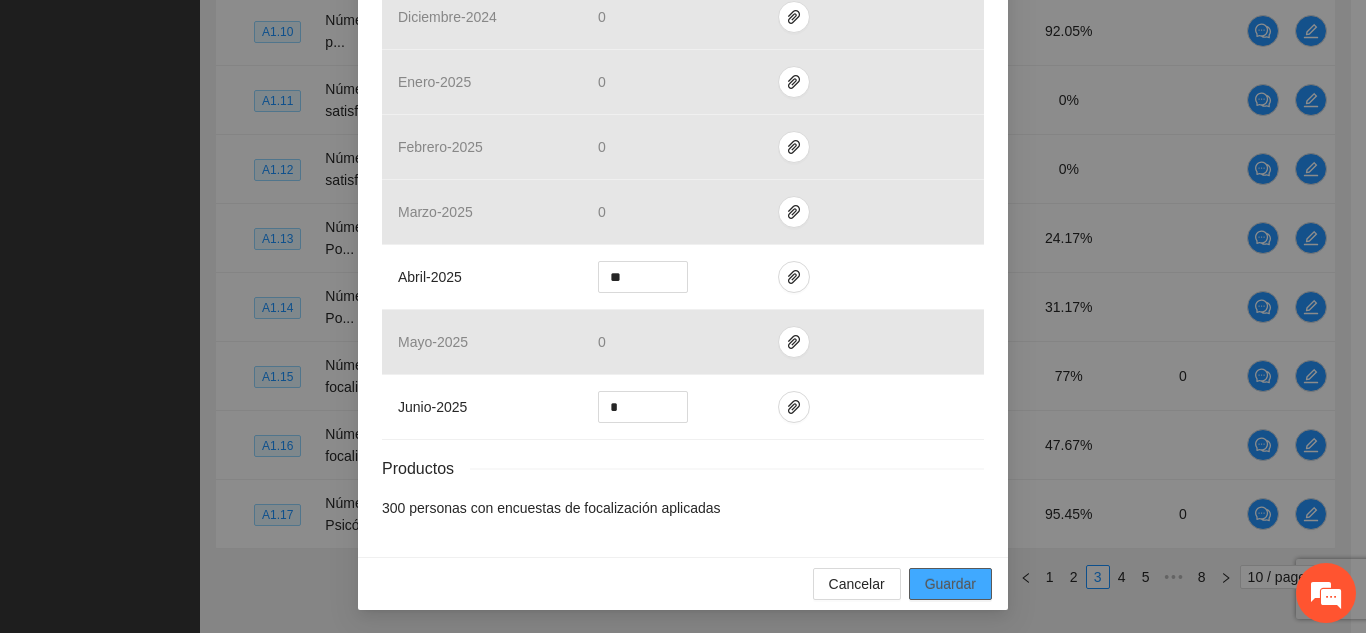 click on "Guardar" at bounding box center [950, 584] 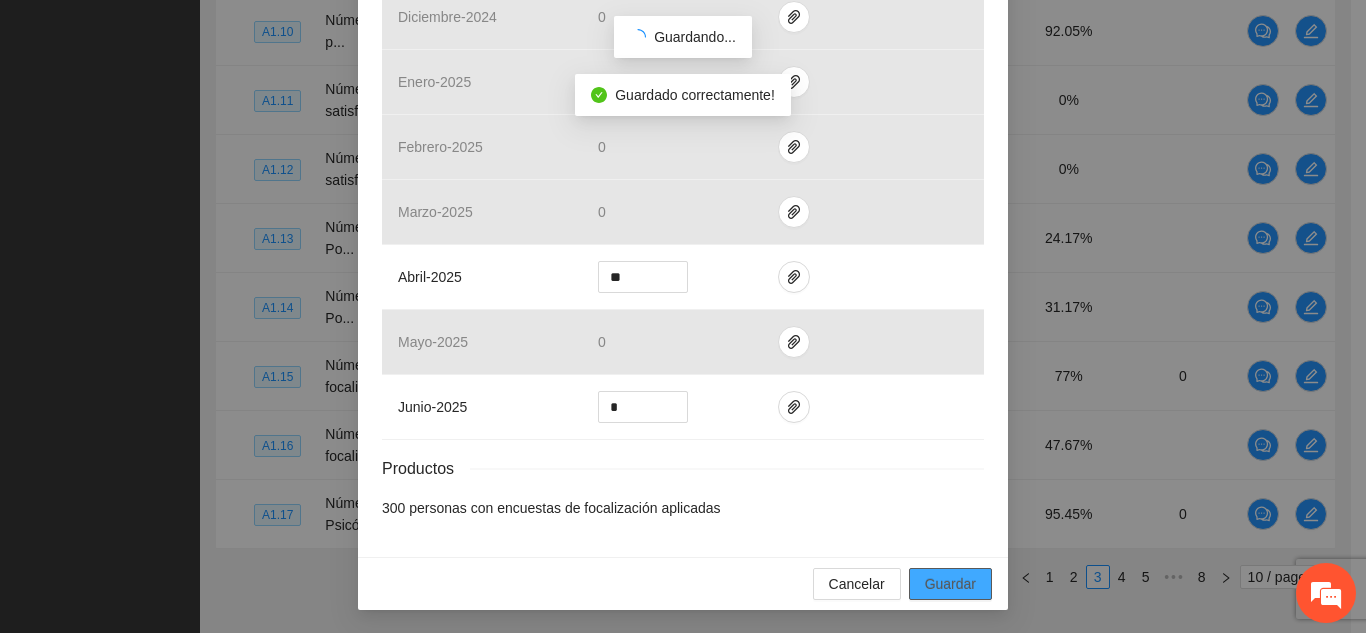 scroll, scrollTop: 743, scrollLeft: 0, axis: vertical 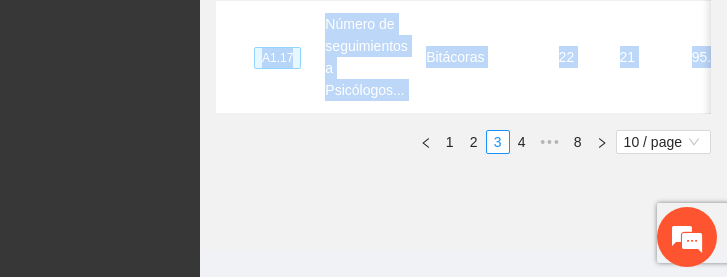 drag, startPoint x: 487, startPoint y: 276, endPoint x: 433, endPoint y: 526, distance: 255.76552 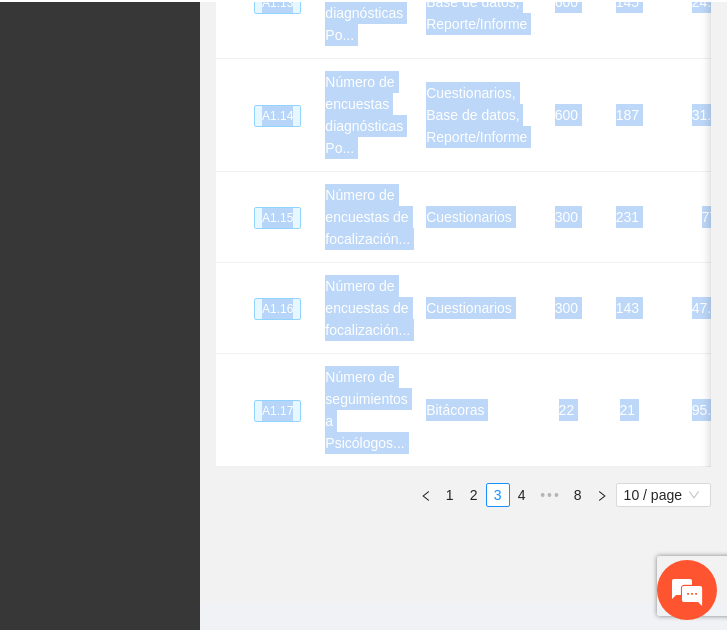 scroll, scrollTop: 1219, scrollLeft: 0, axis: vertical 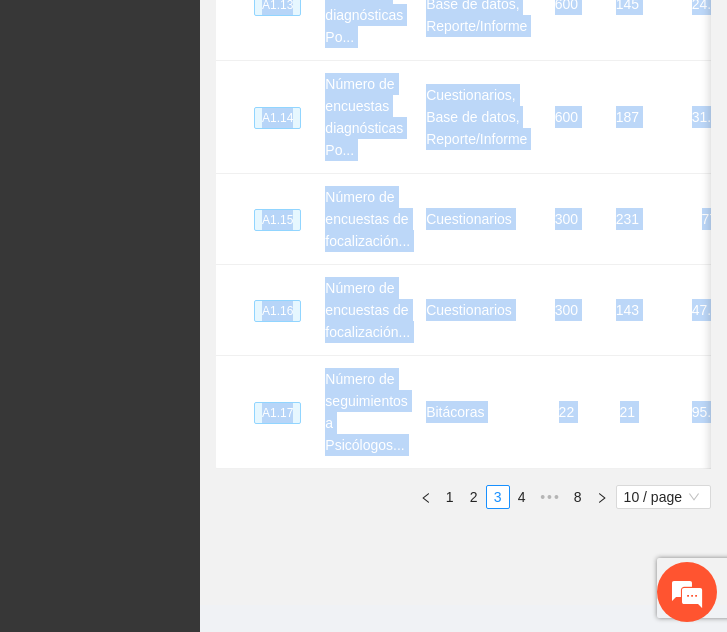 click on "Monitoreo técnico Asistentes Beneficiarios Asistencias Objetivos y actividades Participantes Casos de éxito, retos y obstáculos Cronograma Visita [PERSON_NAME] y entregables Objetivo general Meta: 595.00 Real: 0.00 Cumplimiento: 0 % Objetivos específicos Meta: 601.00 Real: 0 Cumplimiento: 0 % Actividades Meta: 10645.00 Real: 6993 Cumplimiento: 57.93 % Descargar Especifica cuántos participantes fueron atendidos y adjunta la evidencia necesaria en cada objetivo y actividad Nivel Indicador Medio de verificación Meta Real Cumplimiento Participantes                     A1.8 Número de talleres de habilidades p... Listas de asistencia, Memoria fotográfica 176 158 89.77% A1.9 Número de talleres  de habilidades ... Listas de asistencia, Memoria fotográfica 176 156 88.64% A1.10 Número de talleres de habilidades p... Listas de asistencia, Memoria fotográfica 176 162 92.05% A1.11 Número de evaluaciones de satisfacc... Base de datos, Reporte/Informe 300 0 0% A1.12 Número de evaluaciones de satisfacc..." at bounding box center (463, -266) 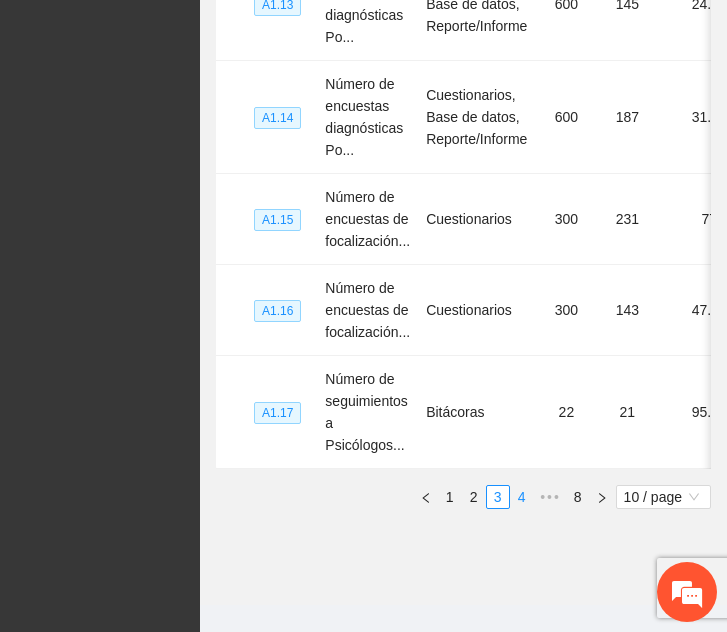 click on "4" at bounding box center (522, 497) 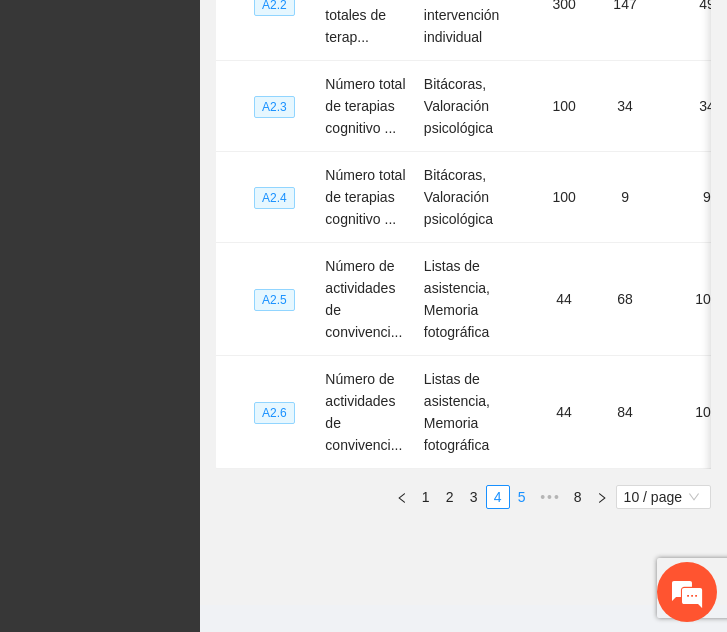 click on "5" at bounding box center [522, 497] 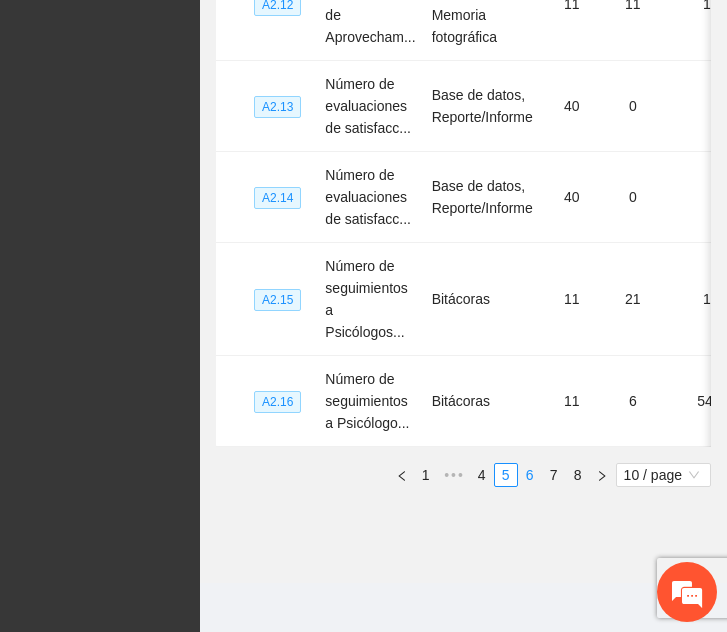 click on "6" at bounding box center [530, 475] 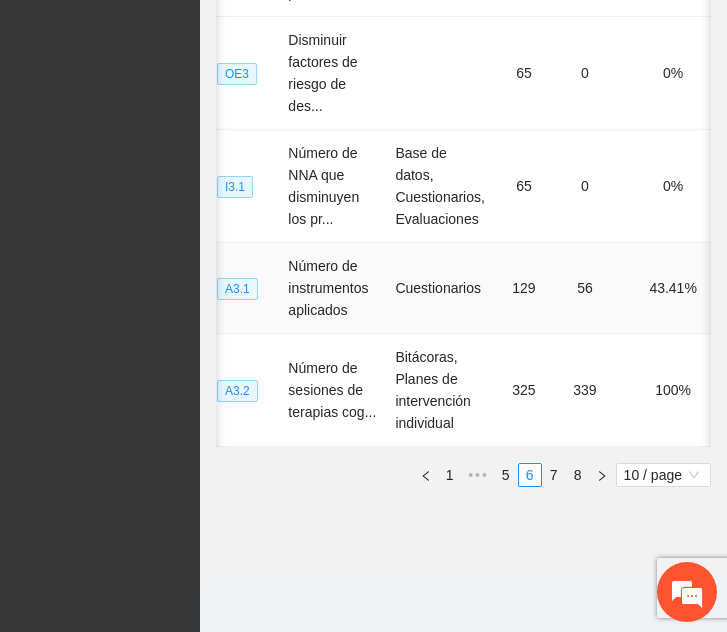 scroll, scrollTop: 0, scrollLeft: 38, axis: horizontal 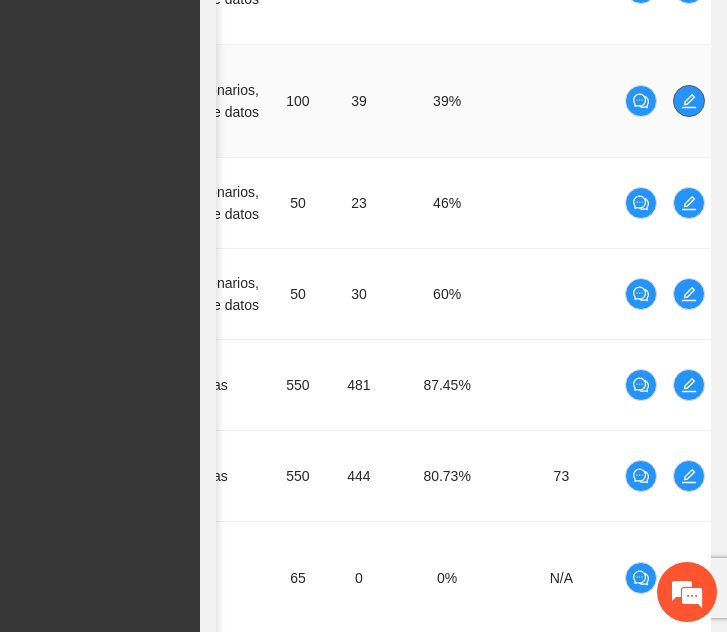 click at bounding box center [689, 101] 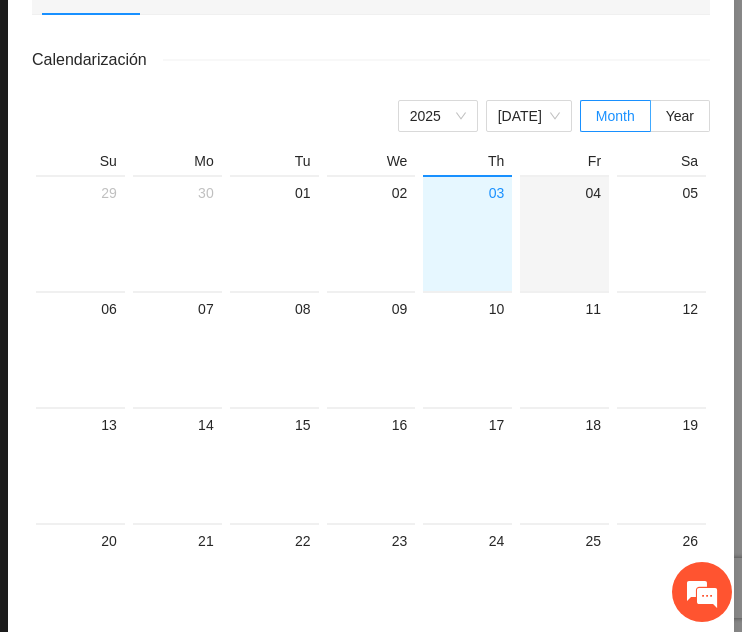 scroll, scrollTop: 0, scrollLeft: 0, axis: both 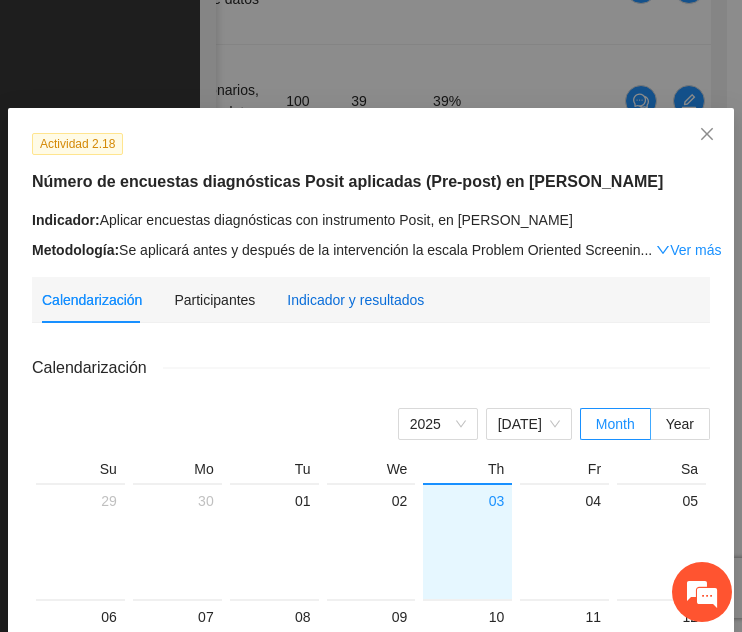 click on "Indicador y resultados" at bounding box center (355, 300) 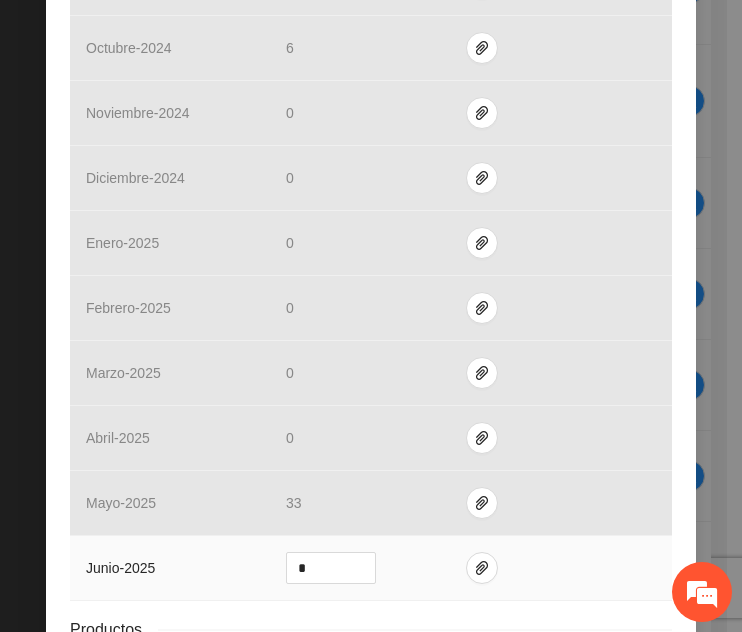 scroll, scrollTop: 669, scrollLeft: 0, axis: vertical 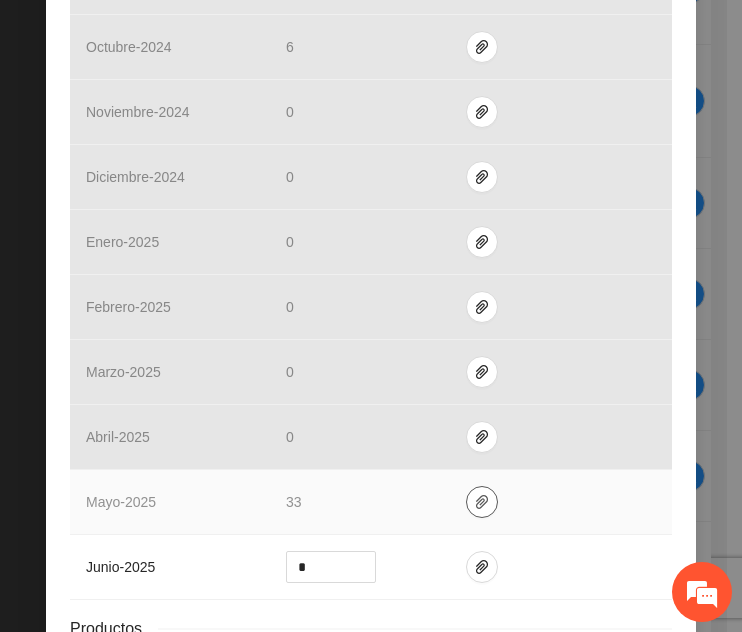 click 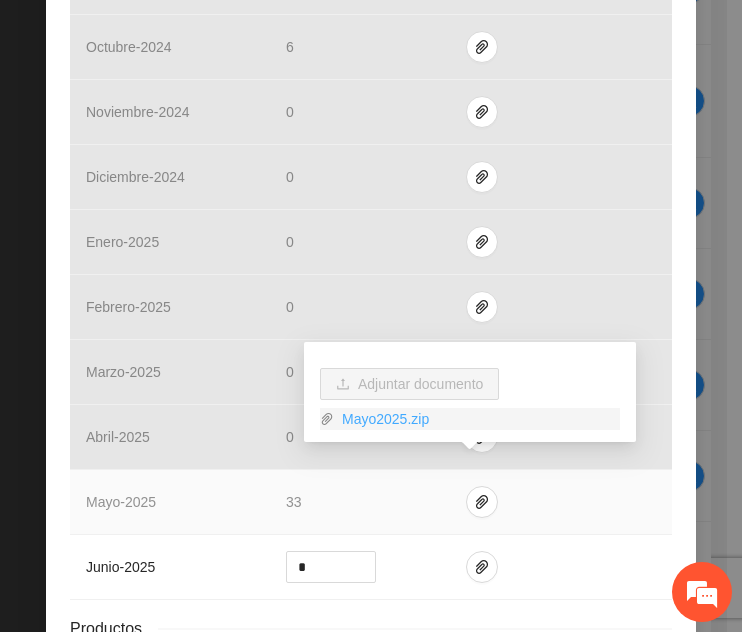 click on "Mayo2025.zip" at bounding box center (477, 419) 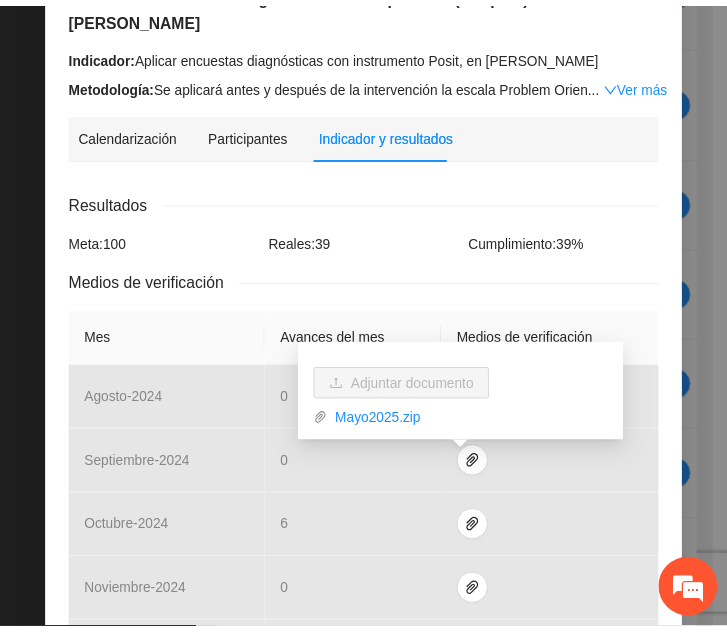 scroll, scrollTop: 0, scrollLeft: 0, axis: both 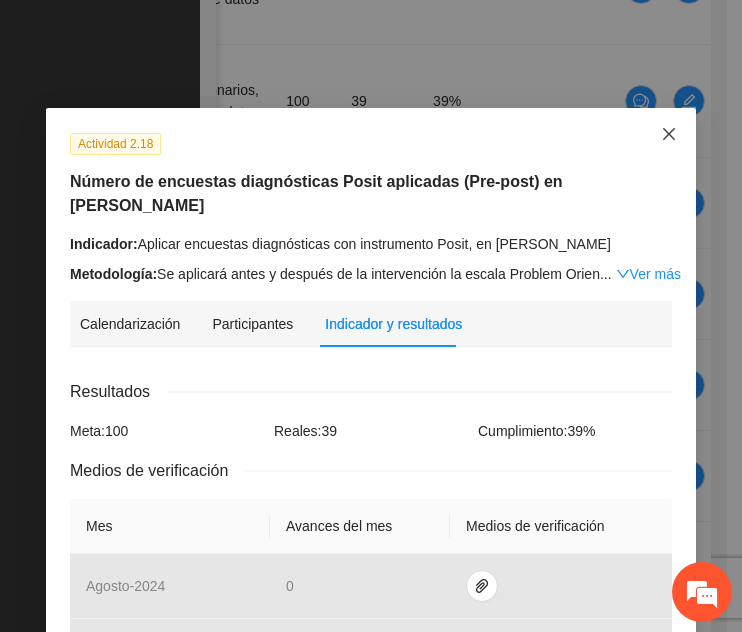 click at bounding box center [669, 135] 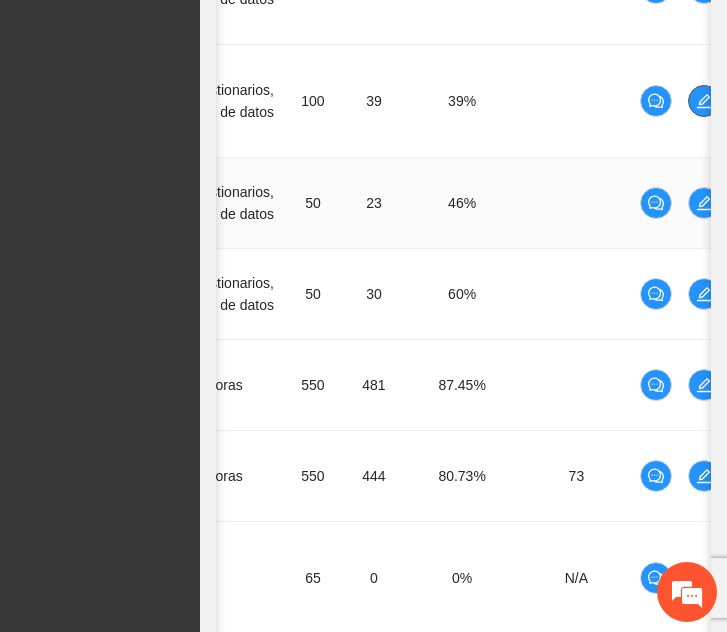 scroll, scrollTop: 0, scrollLeft: 0, axis: both 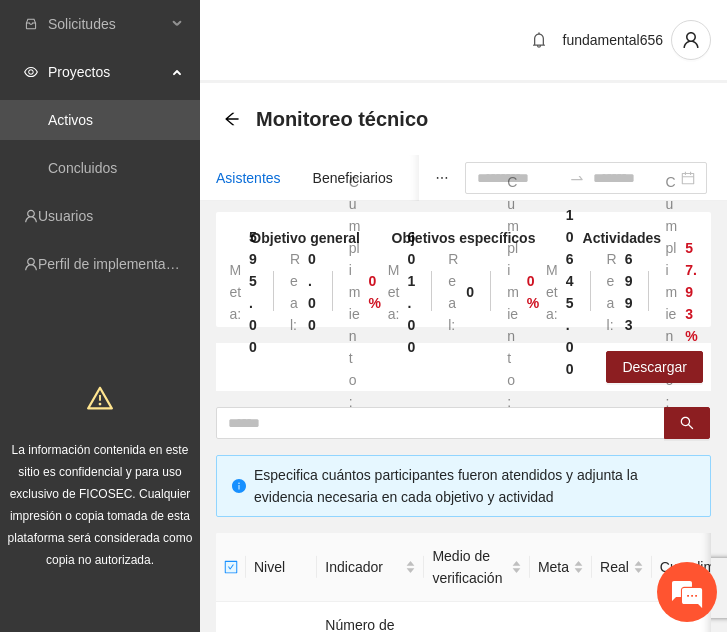 click on "Asistentes" at bounding box center [248, 178] 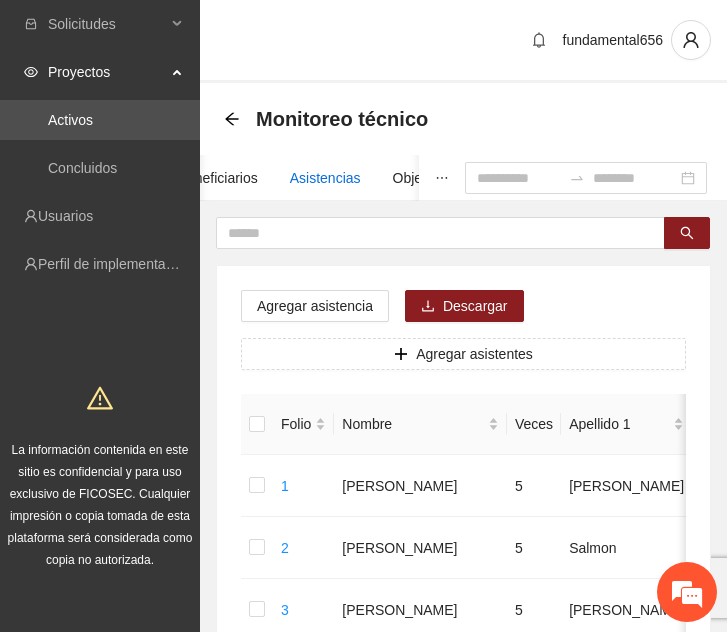 click on "Asistencias" at bounding box center (325, 178) 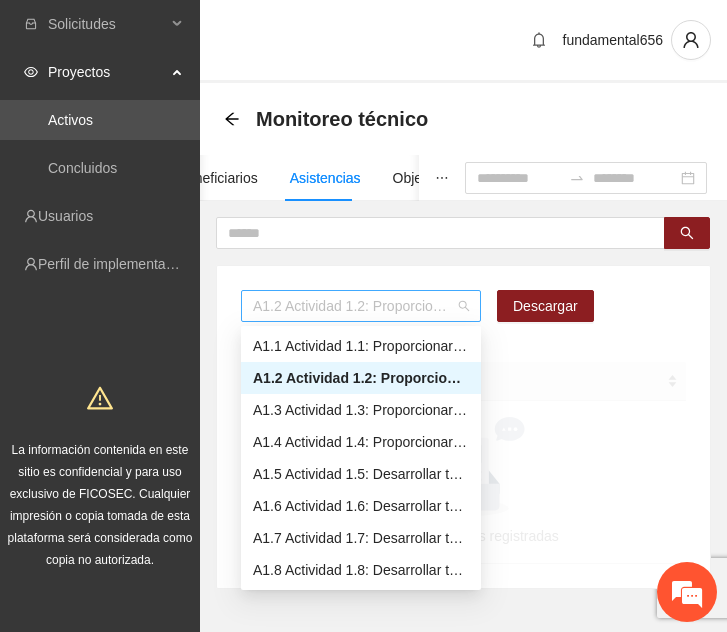 click on "A1.2 Actividad 1.2:  Proporcionar terapias cognitivo-conductuales a adolescentes y jóvenes con consumo de sustancia y/o comportamiento agresivo en  [PERSON_NAME]" at bounding box center (361, 306) 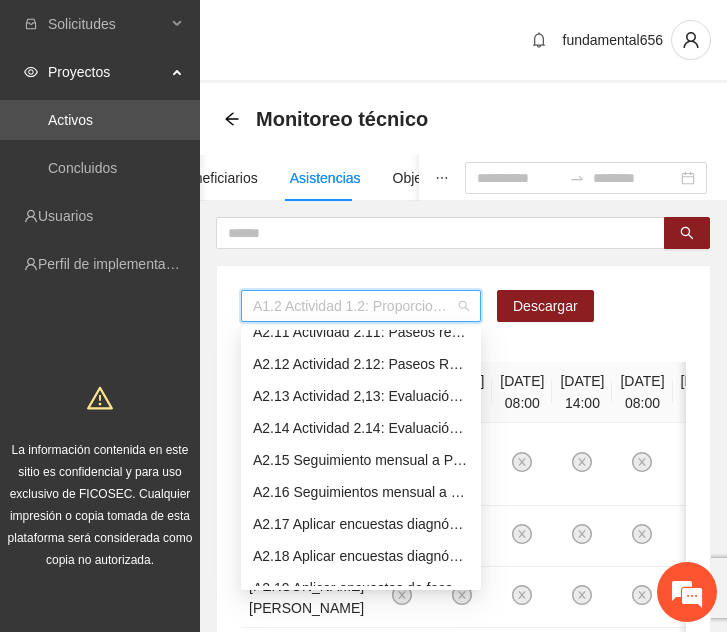 scroll, scrollTop: 913, scrollLeft: 0, axis: vertical 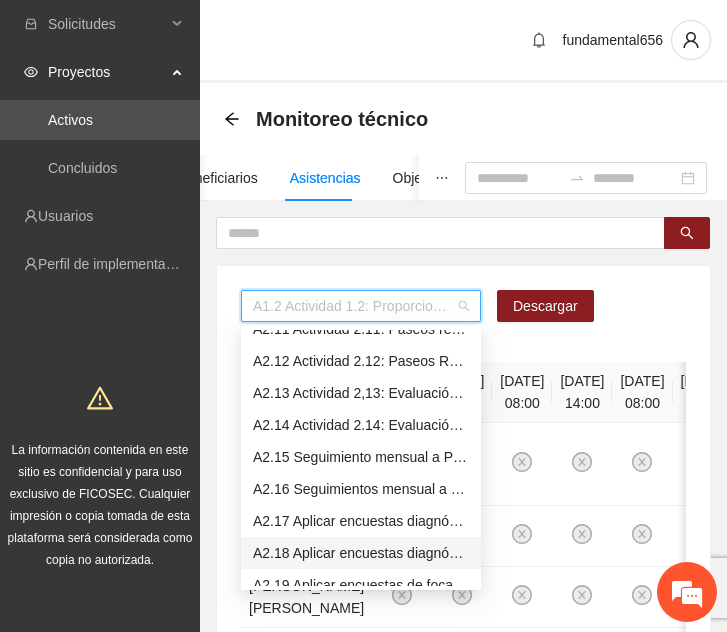 click on "A2.18  Aplicar encuestas diagnósticas con instrumento Posit, en [PERSON_NAME]" at bounding box center (361, 553) 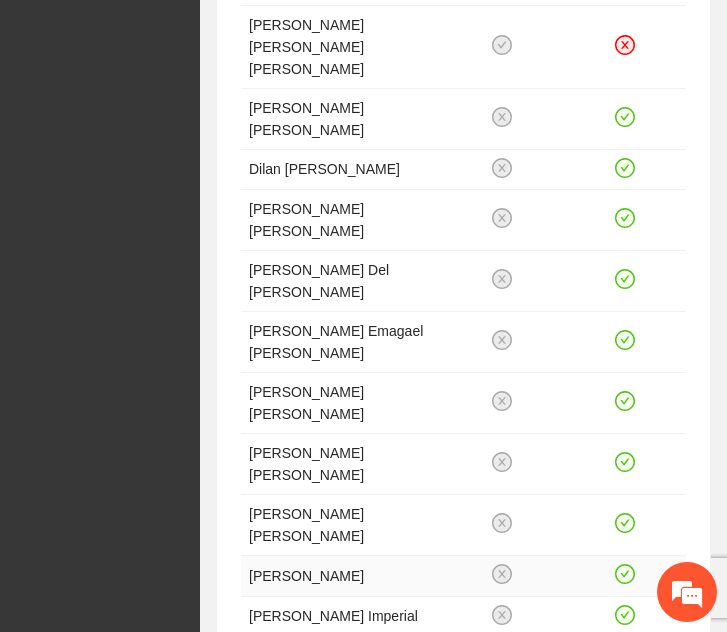 scroll, scrollTop: 889, scrollLeft: 0, axis: vertical 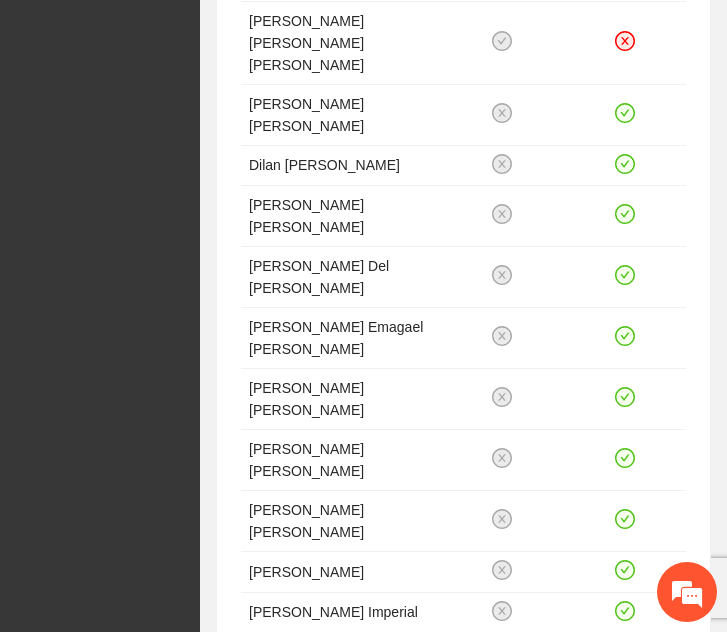 click on "2" at bounding box center [553, 722] 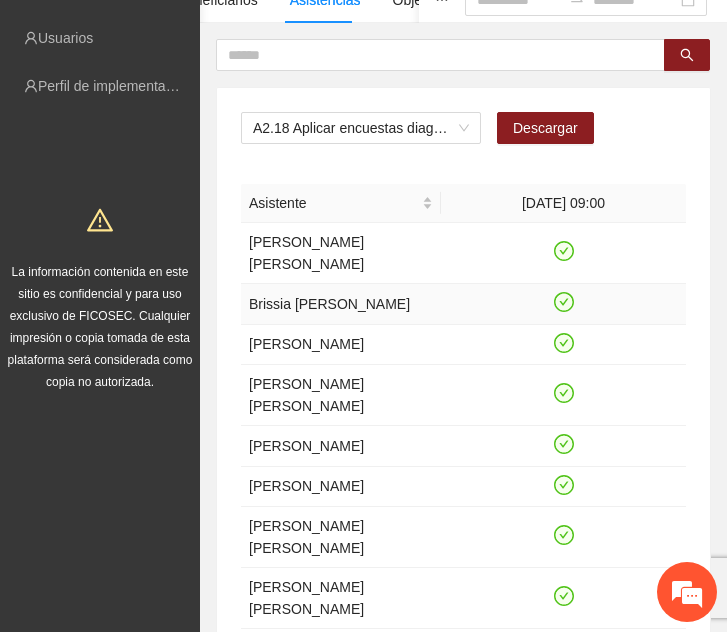 scroll, scrollTop: 177, scrollLeft: 0, axis: vertical 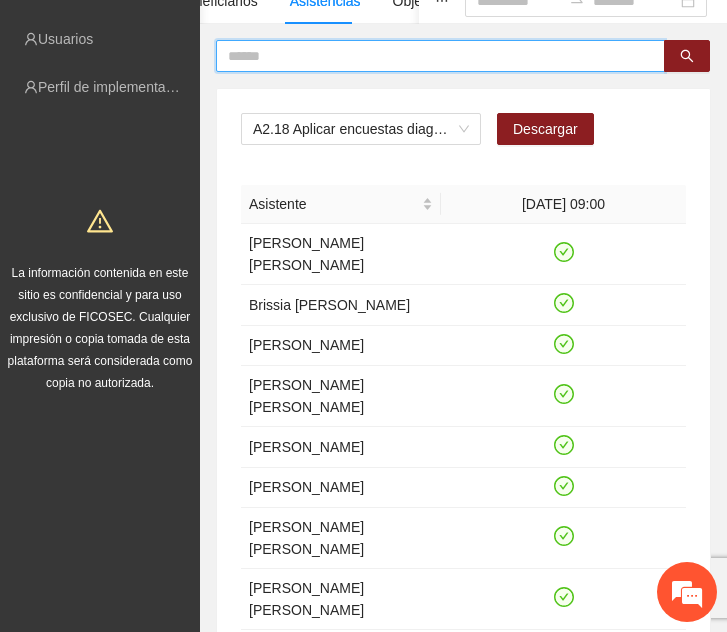 click at bounding box center (432, 56) 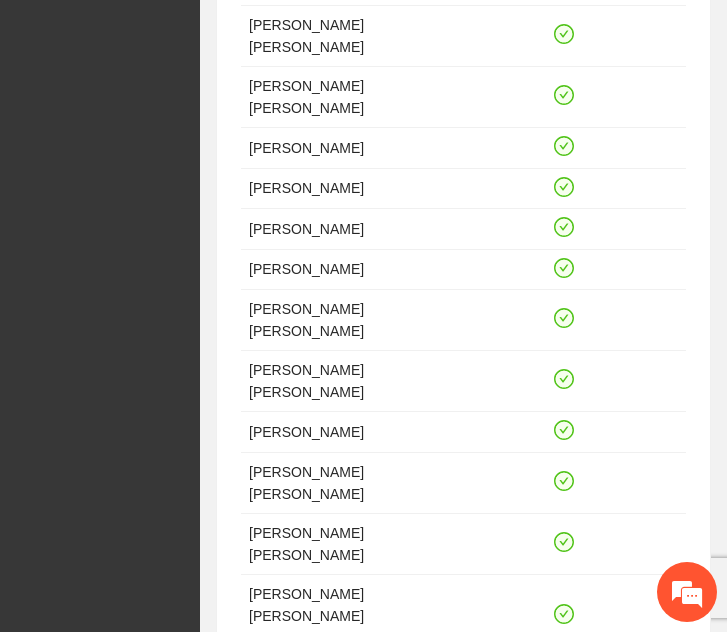 scroll, scrollTop: 924, scrollLeft: 0, axis: vertical 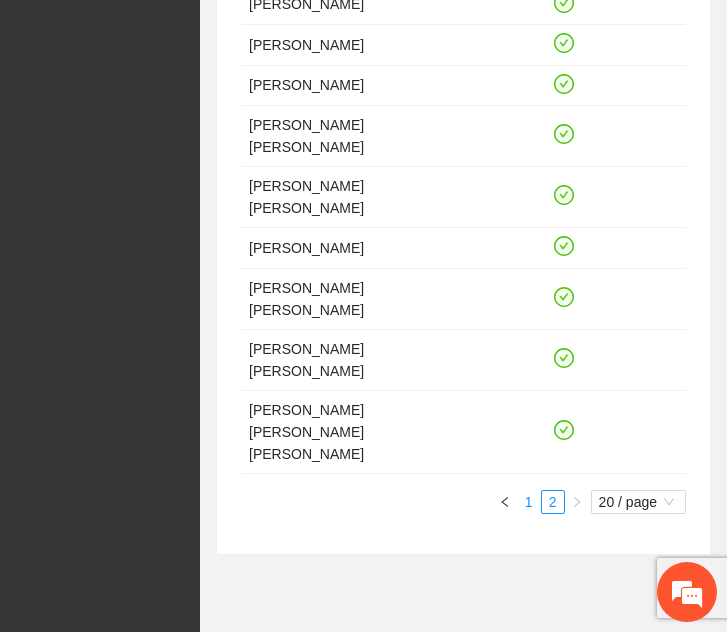 click on "1" at bounding box center [529, 502] 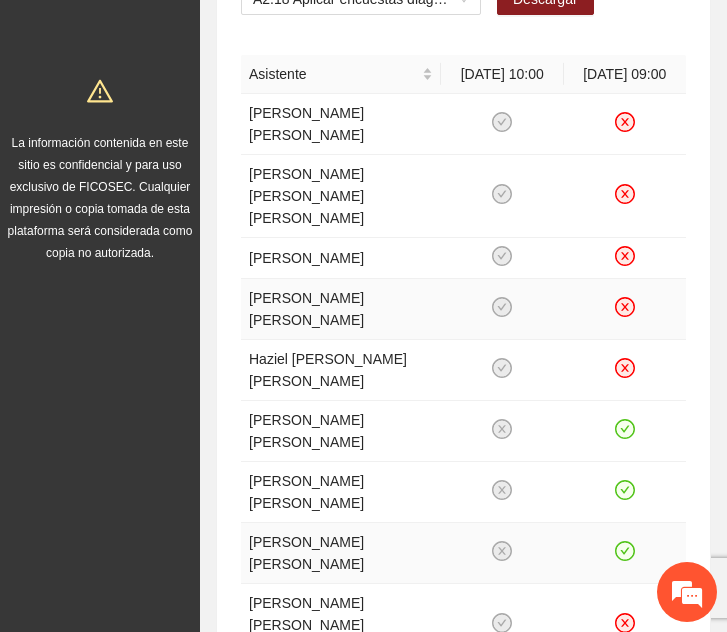scroll, scrollTop: 301, scrollLeft: 0, axis: vertical 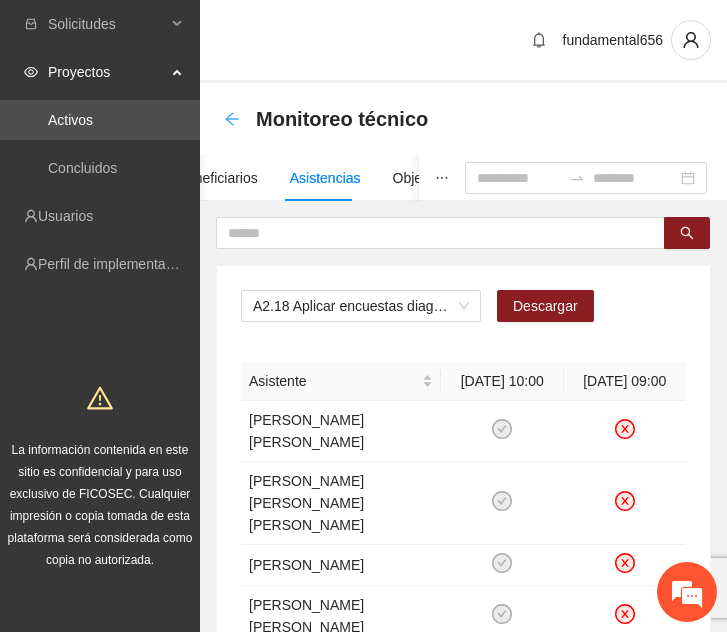 click 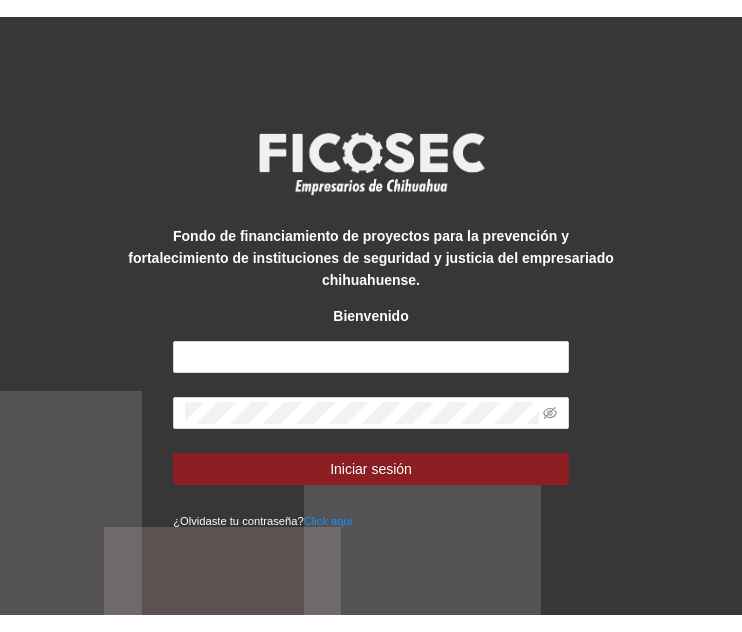 scroll, scrollTop: 0, scrollLeft: 0, axis: both 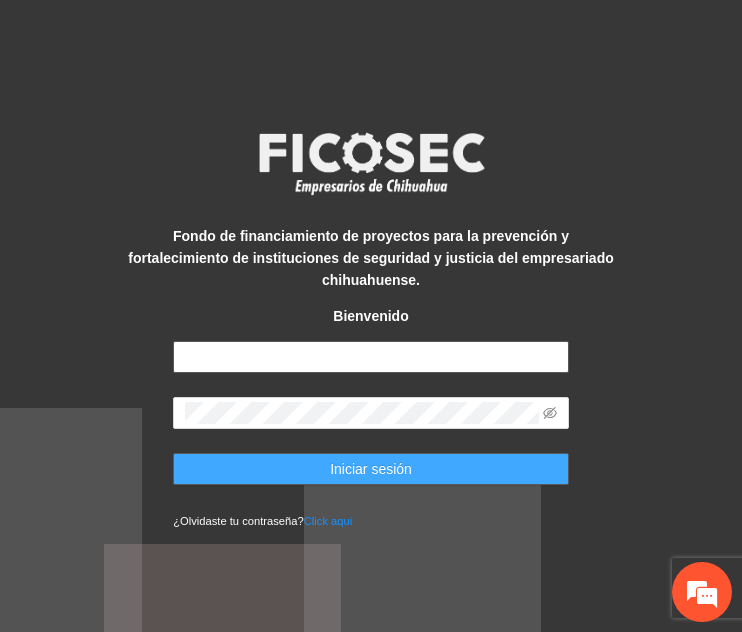 type on "**********" 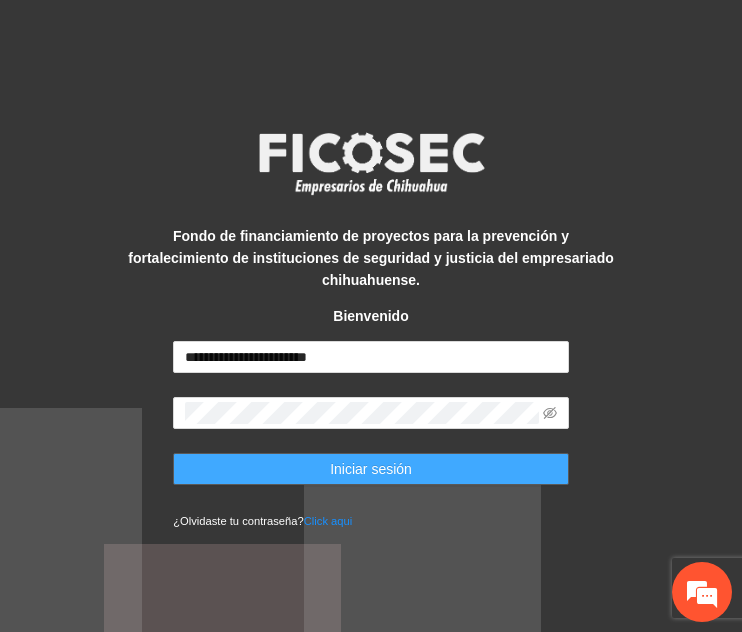 click on "Iniciar sesión" at bounding box center (371, 469) 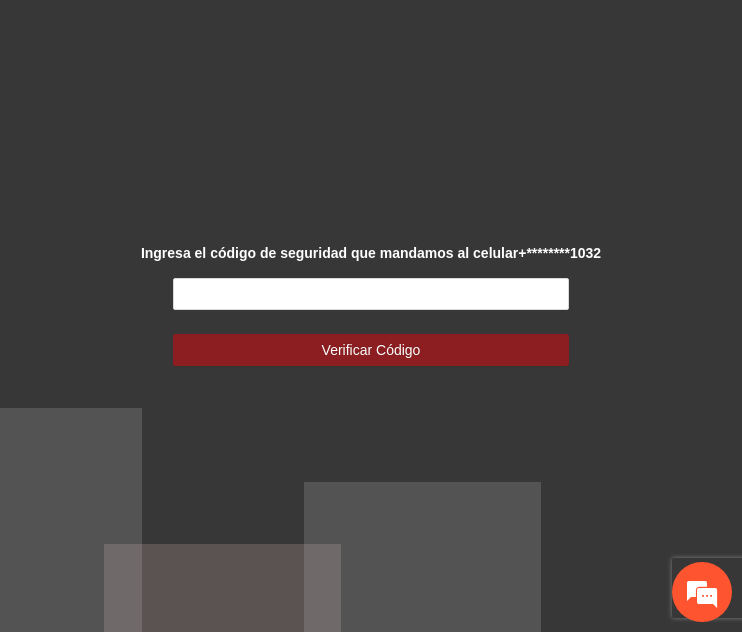 scroll, scrollTop: 0, scrollLeft: 0, axis: both 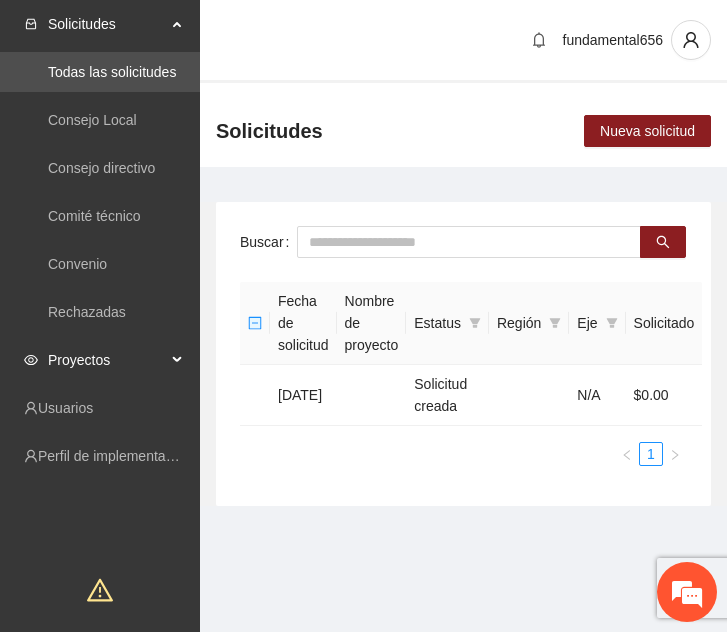 click on "Proyectos" at bounding box center (100, 360) 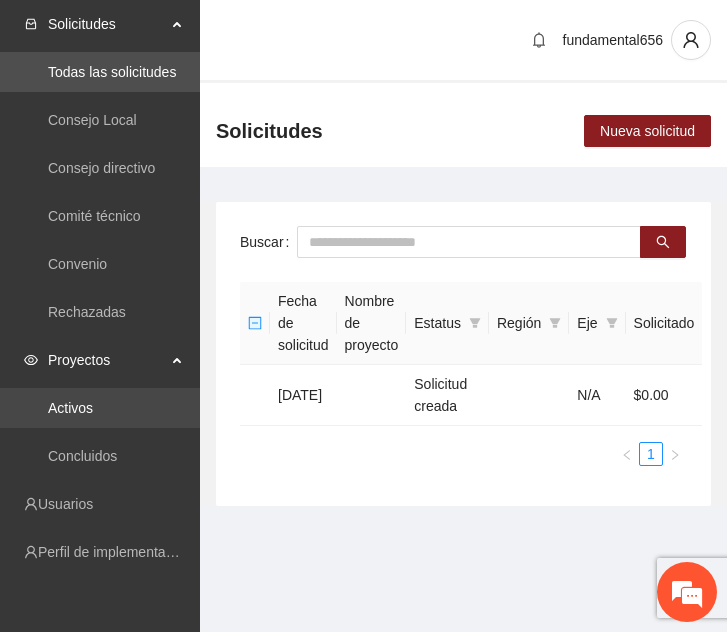 click on "Activos" at bounding box center [70, 408] 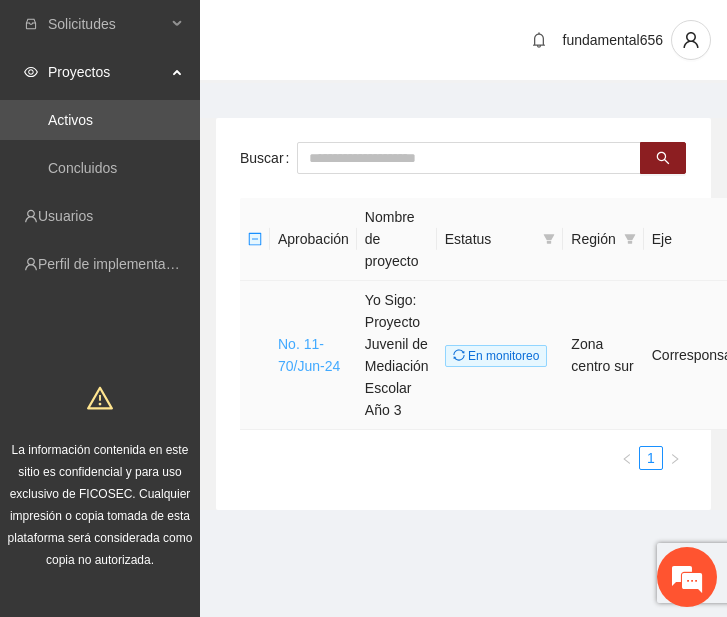 click on "No. 11-70/Jun-24" at bounding box center (309, 355) 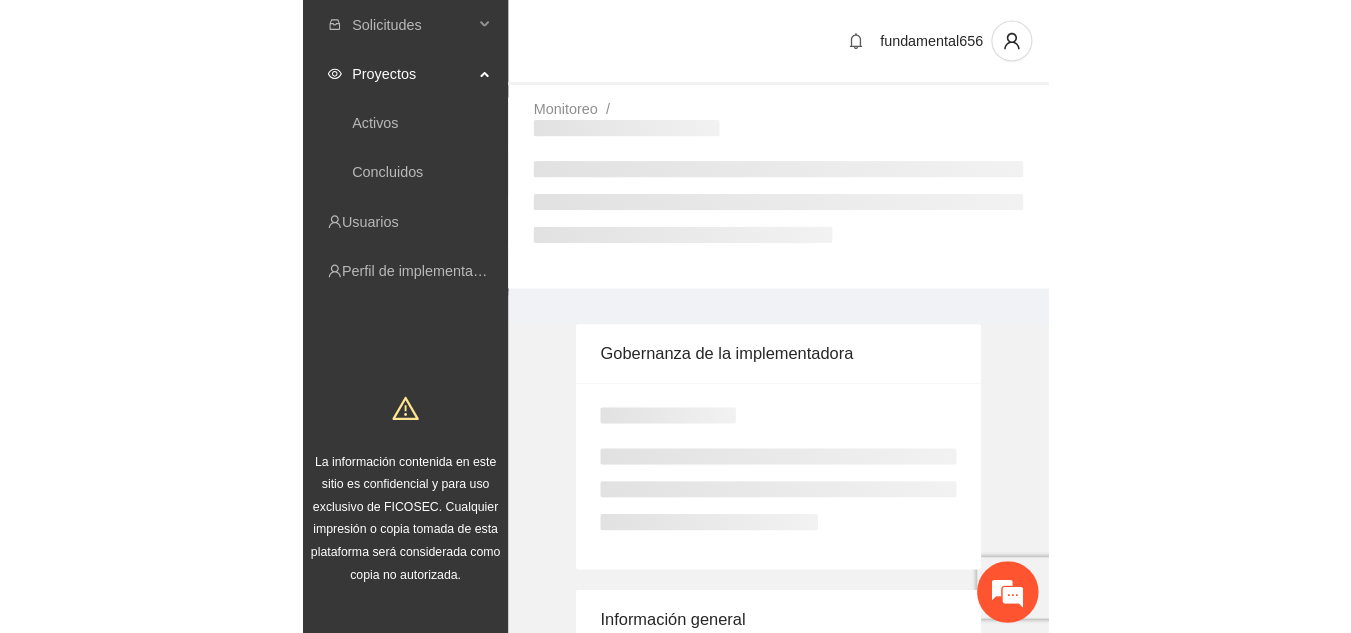 scroll, scrollTop: 0, scrollLeft: 0, axis: both 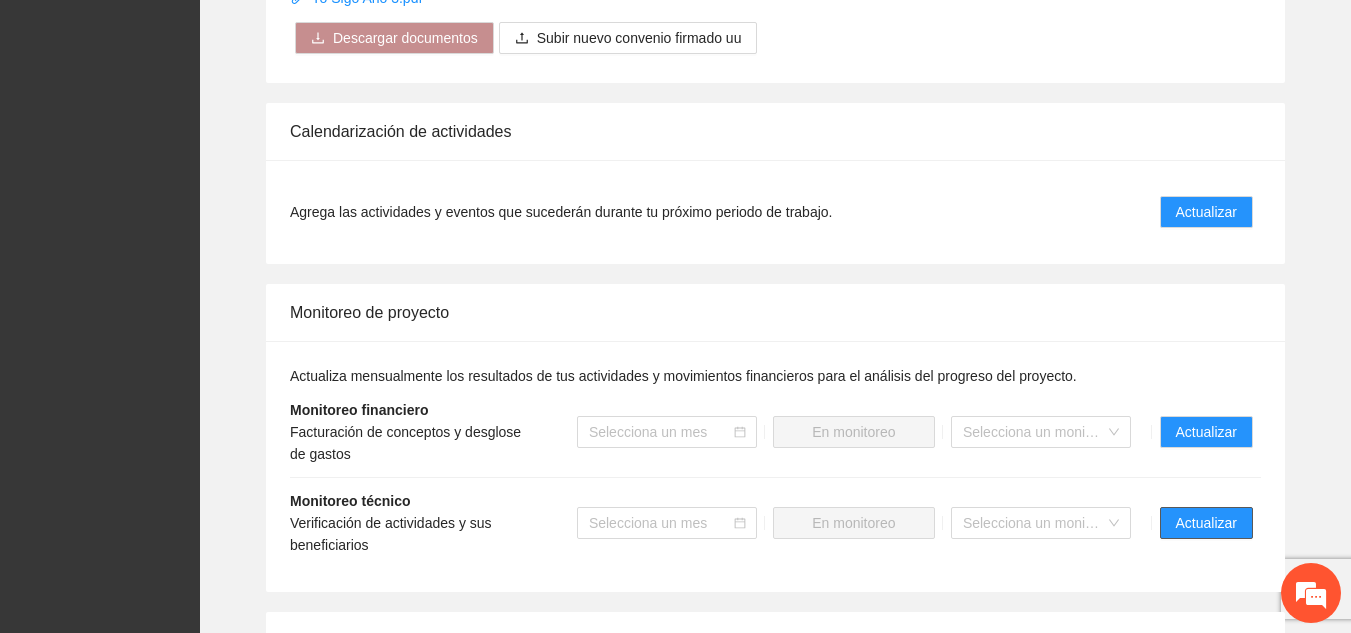 click on "Actualizar" at bounding box center (1206, 523) 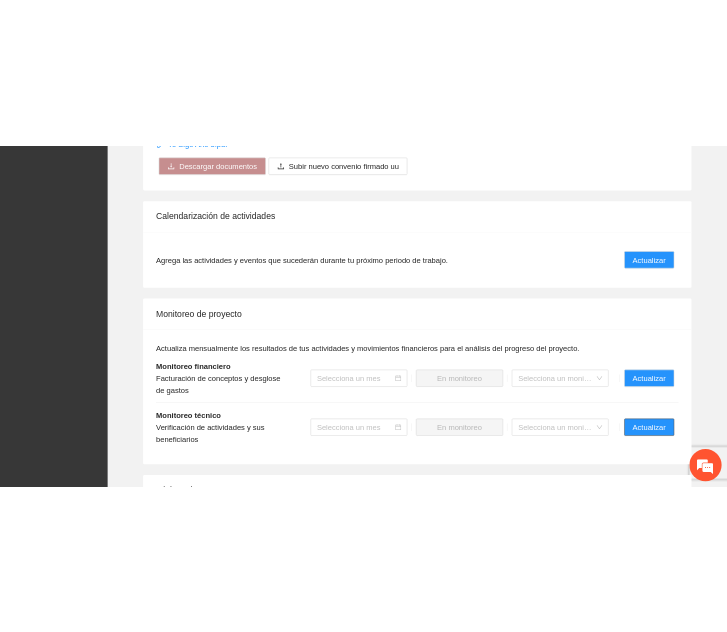scroll, scrollTop: 0, scrollLeft: 0, axis: both 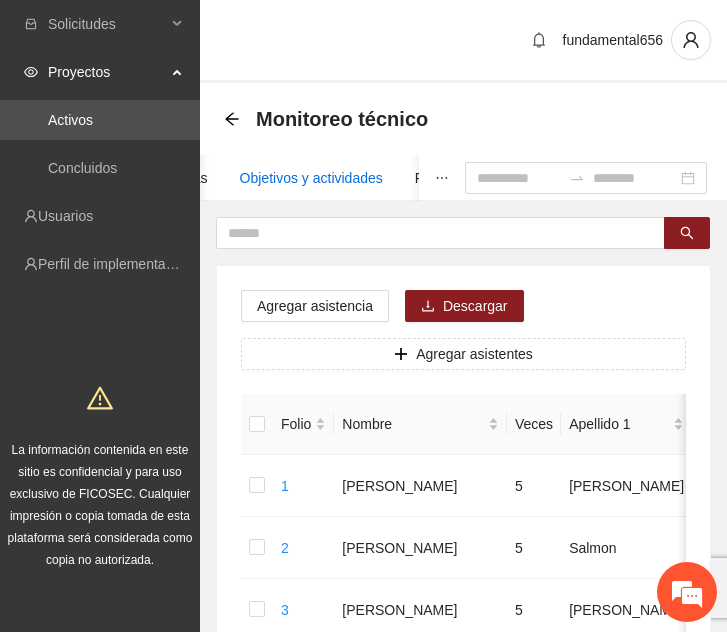 click on "Objetivos y actividades" at bounding box center (311, 178) 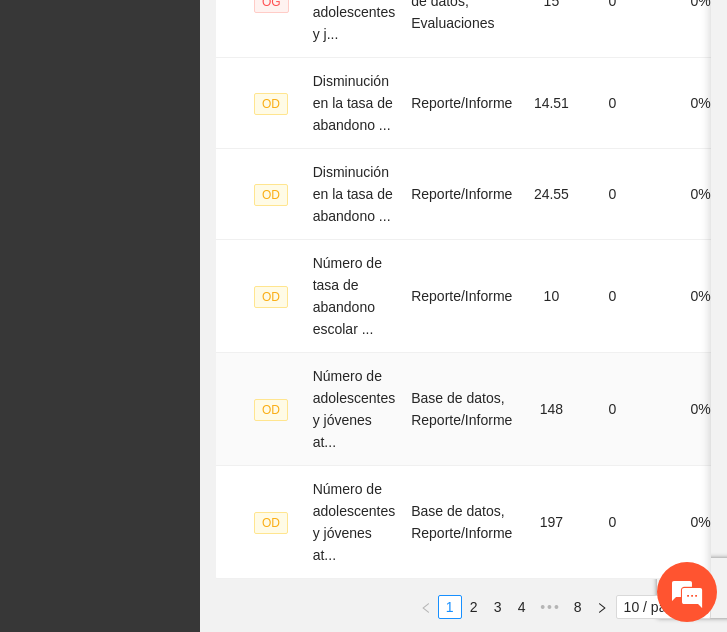 scroll, scrollTop: 1263, scrollLeft: 0, axis: vertical 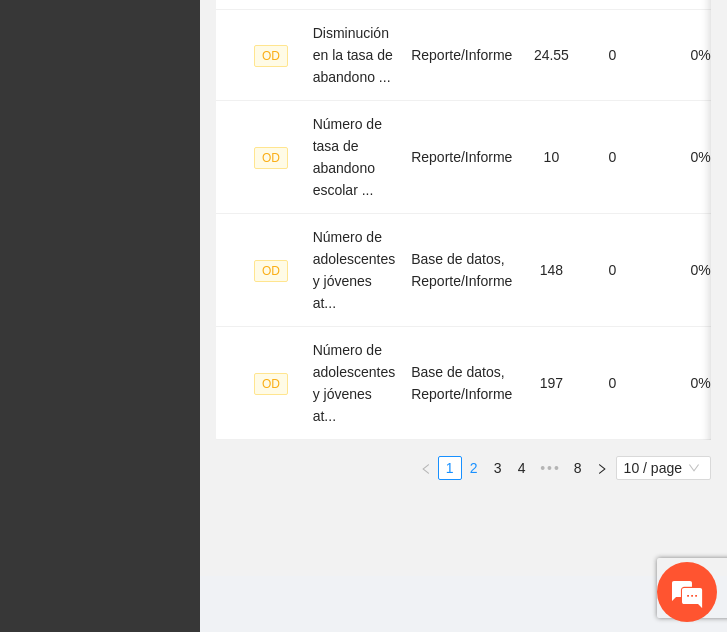 click on "2" at bounding box center (474, 468) 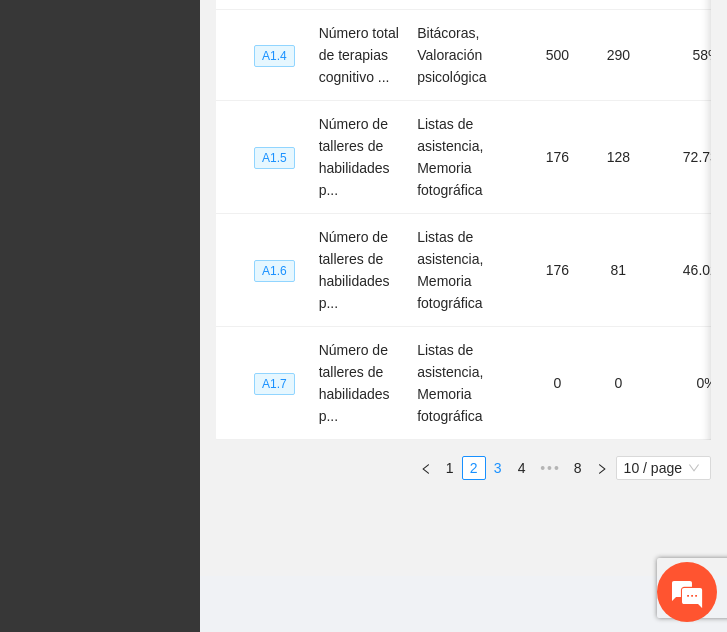 click on "3" at bounding box center (498, 468) 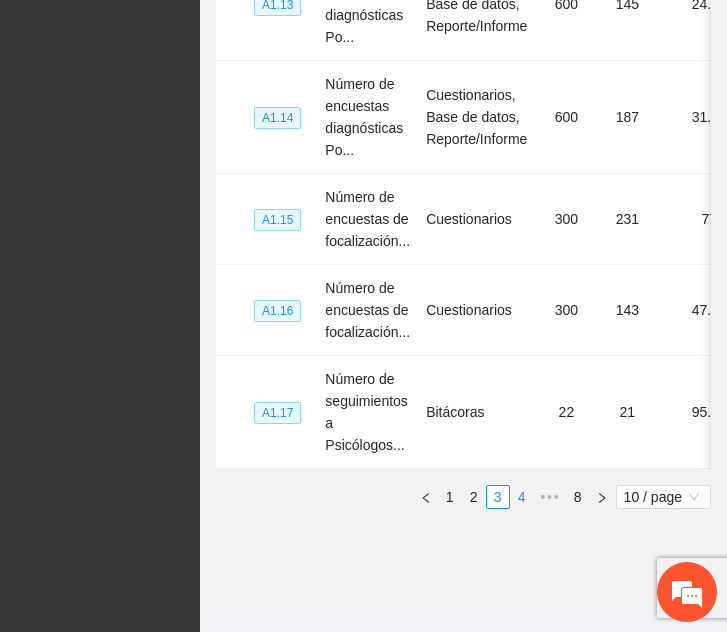 click on "4" at bounding box center [522, 497] 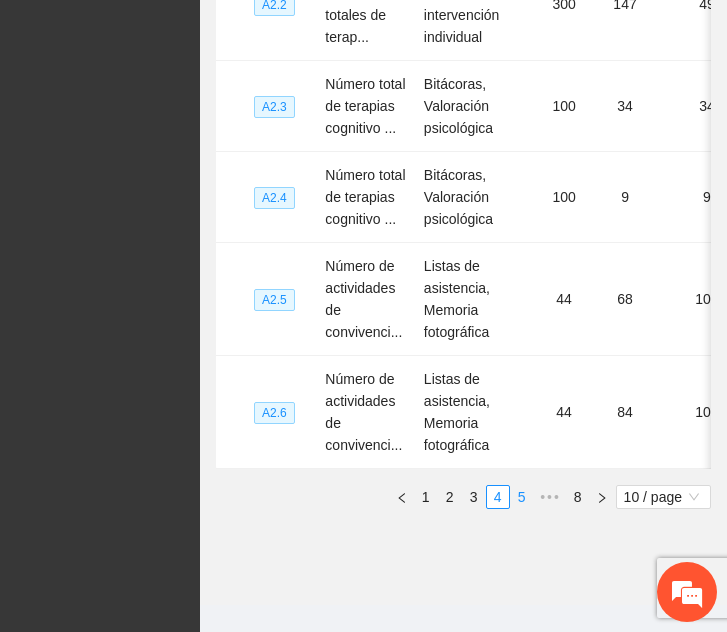 click on "5" at bounding box center (522, 497) 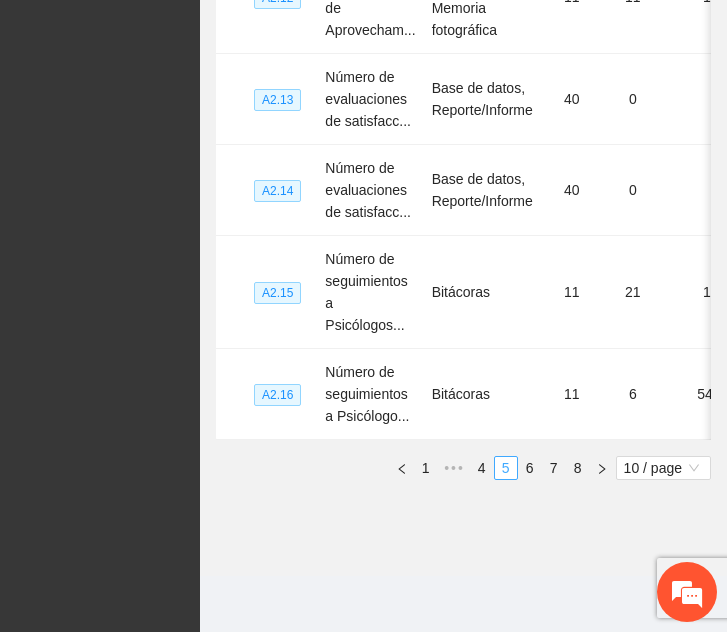 scroll, scrollTop: 1175, scrollLeft: 0, axis: vertical 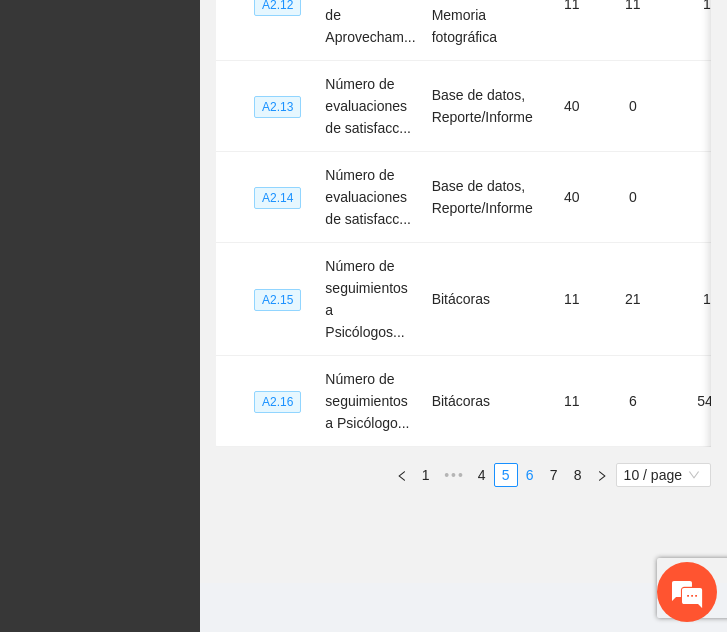 click on "6" at bounding box center [530, 475] 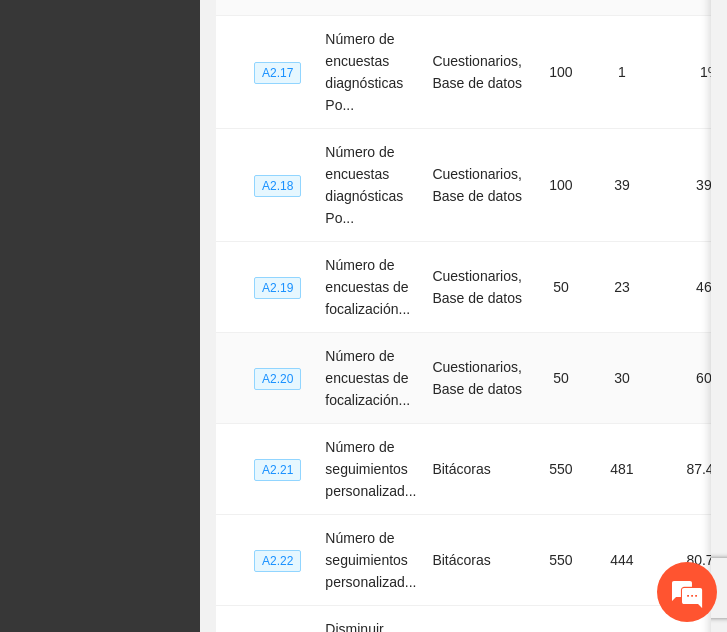 scroll, scrollTop: 585, scrollLeft: 0, axis: vertical 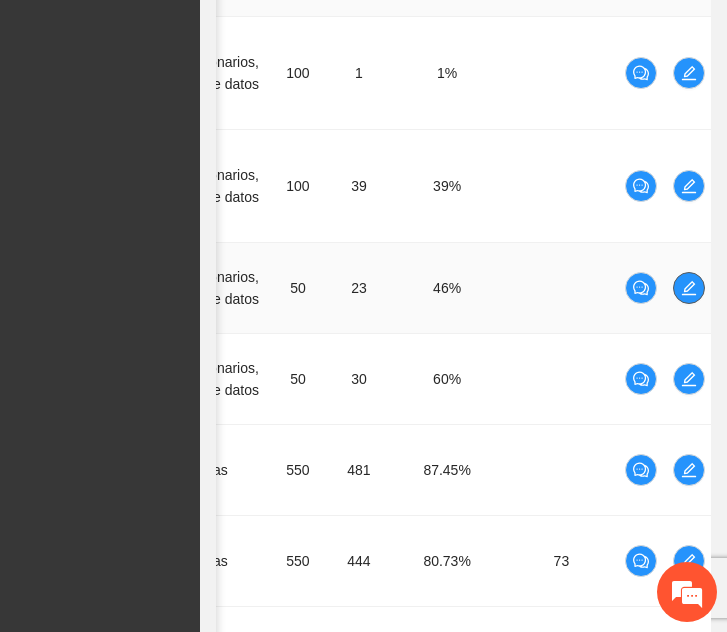 click 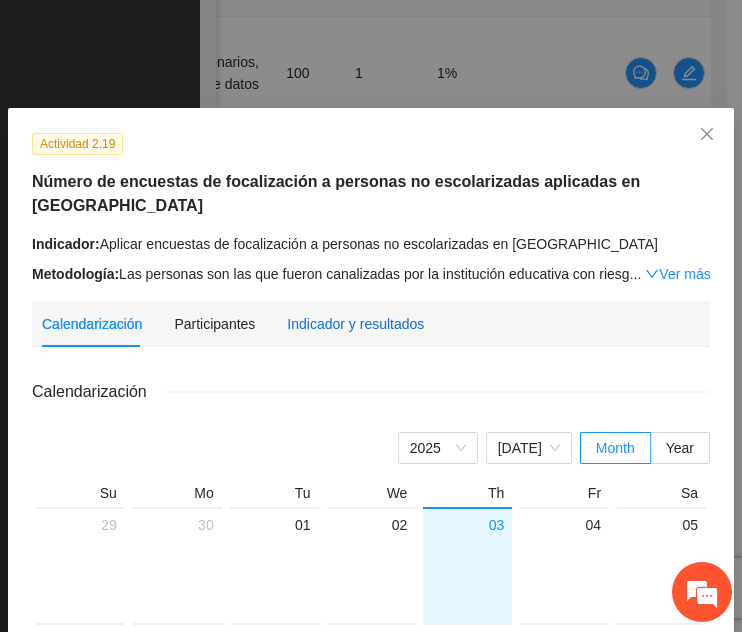 click on "Indicador y resultados" at bounding box center (355, 324) 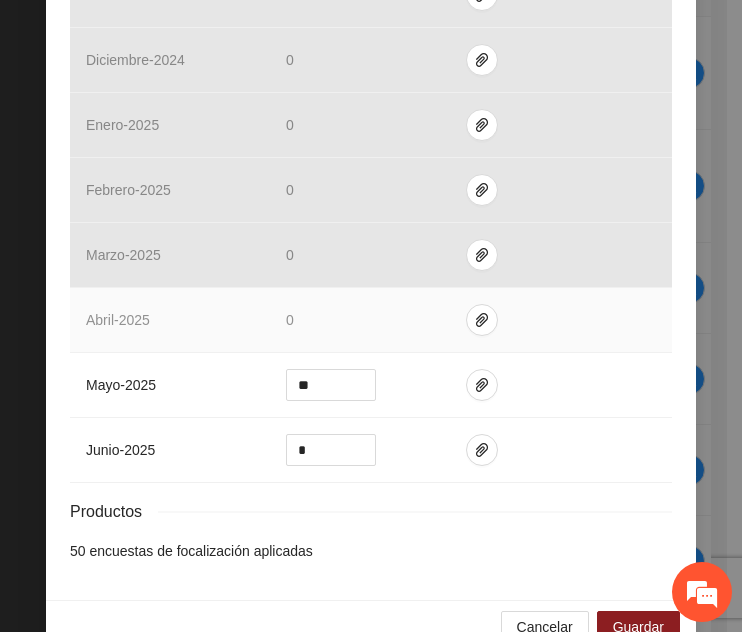 scroll, scrollTop: 809, scrollLeft: 0, axis: vertical 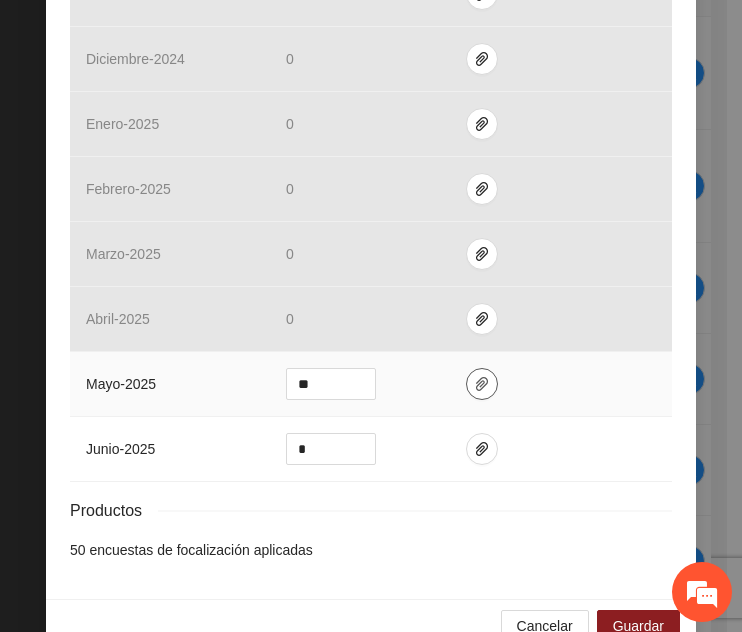 click at bounding box center (482, 384) 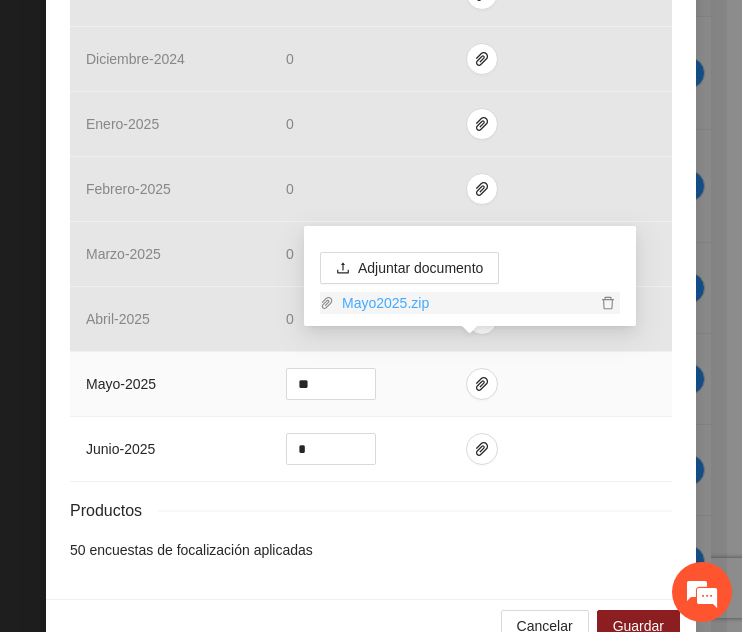 click on "Mayo2025.zip" at bounding box center [465, 303] 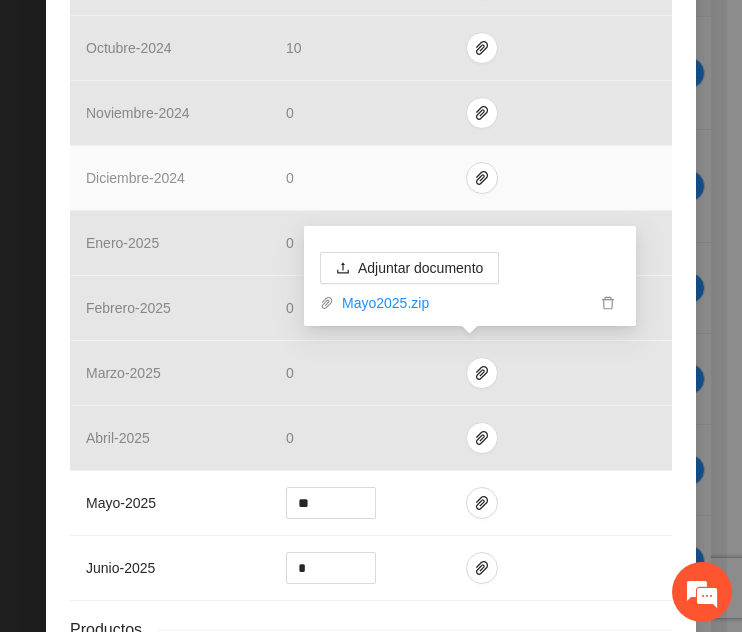 scroll, scrollTop: 830, scrollLeft: 0, axis: vertical 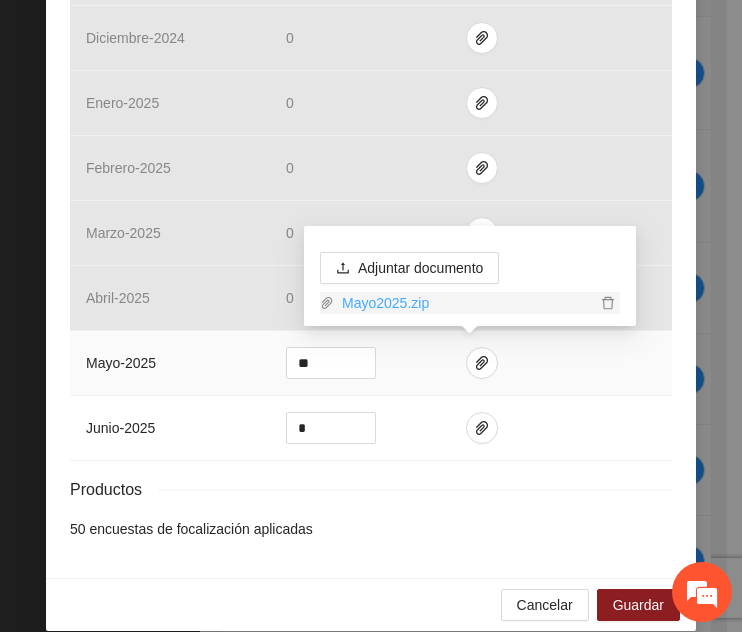 click on "Mayo2025.zip" at bounding box center (465, 303) 